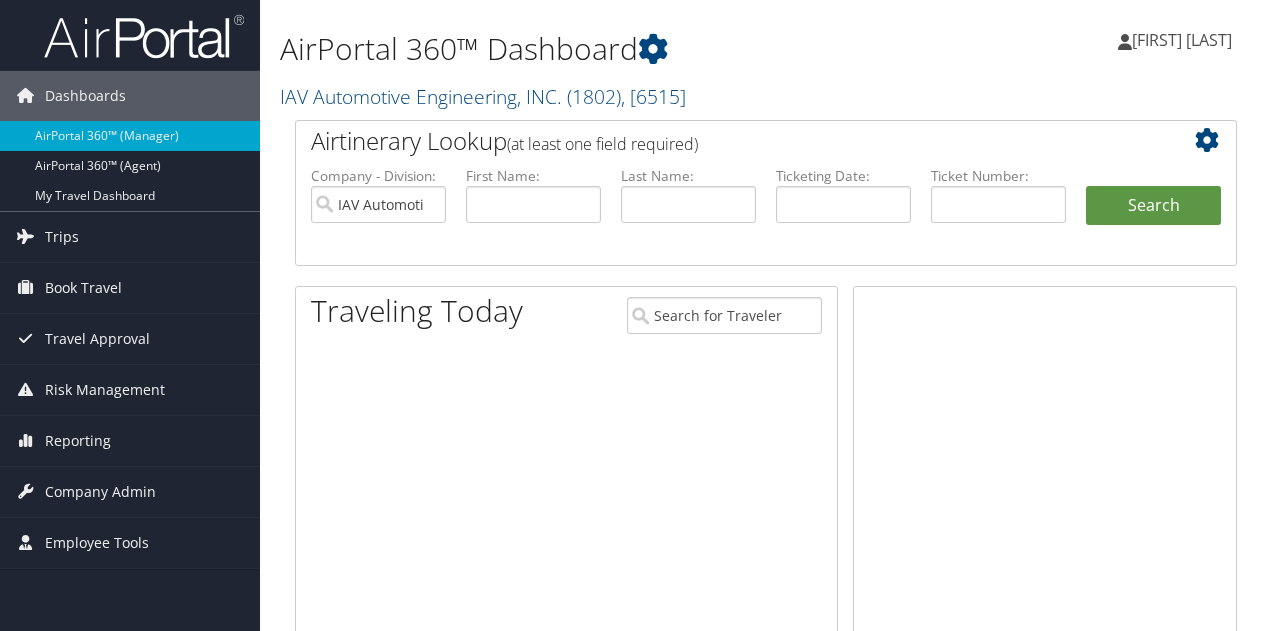scroll, scrollTop: 0, scrollLeft: 0, axis: both 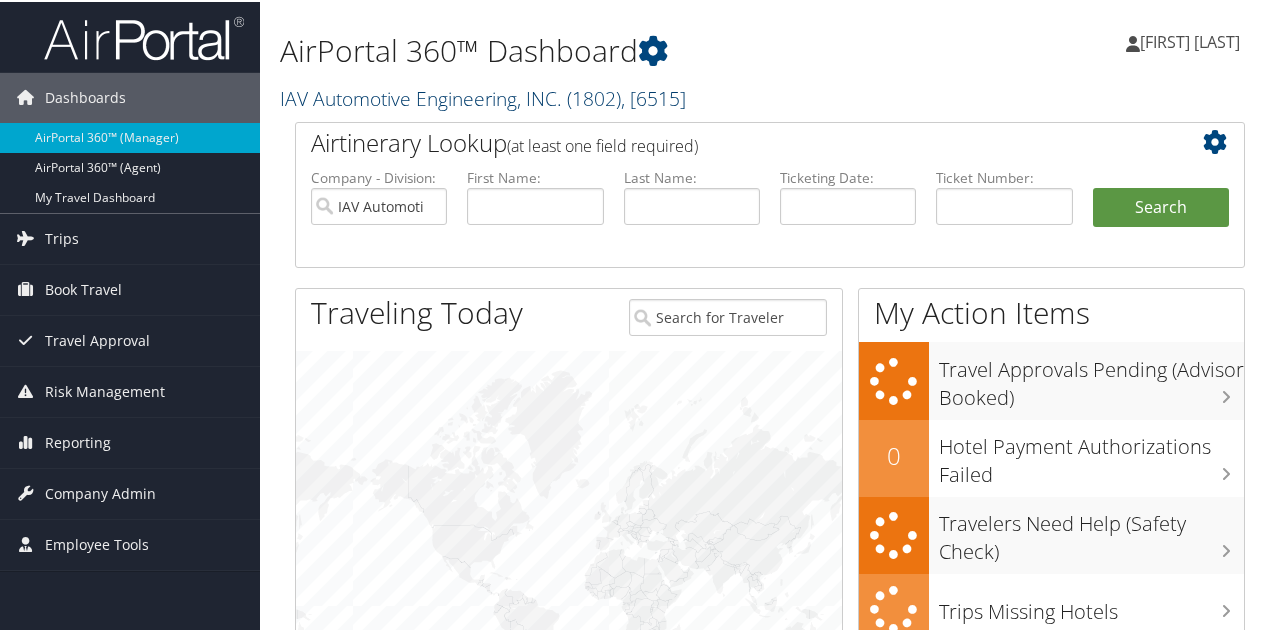 click on "IAV Automotive Engineering, INC.   ( 1802 )  , [ 6515 ]" at bounding box center [483, 96] 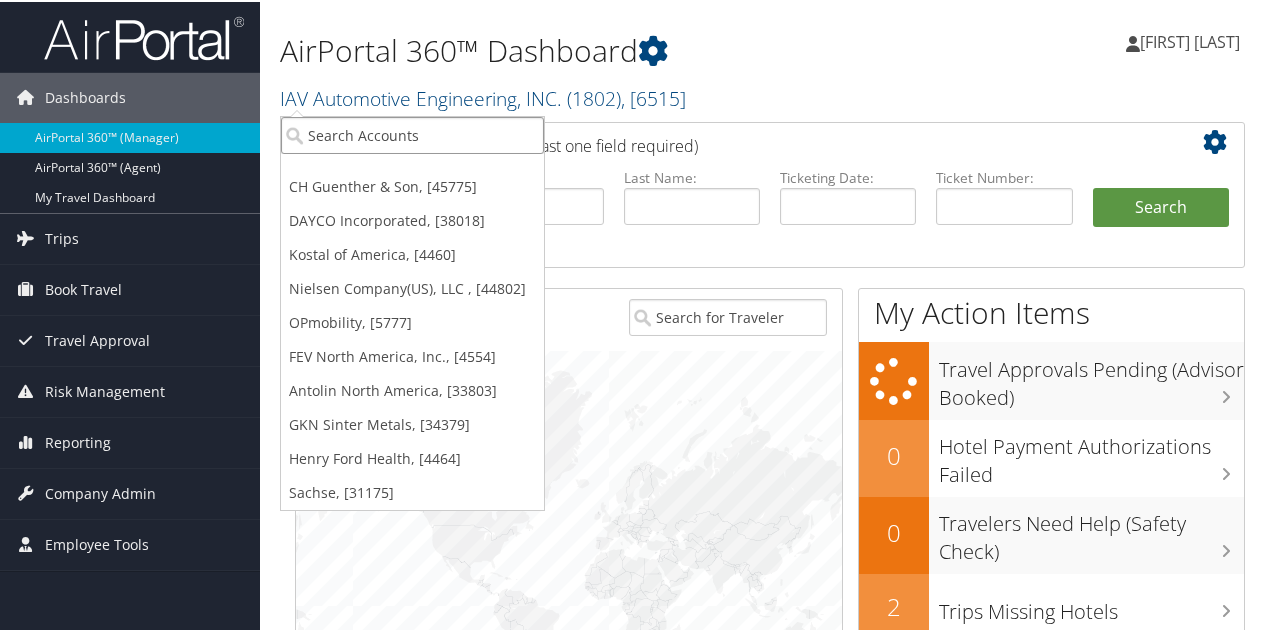 click at bounding box center (412, 133) 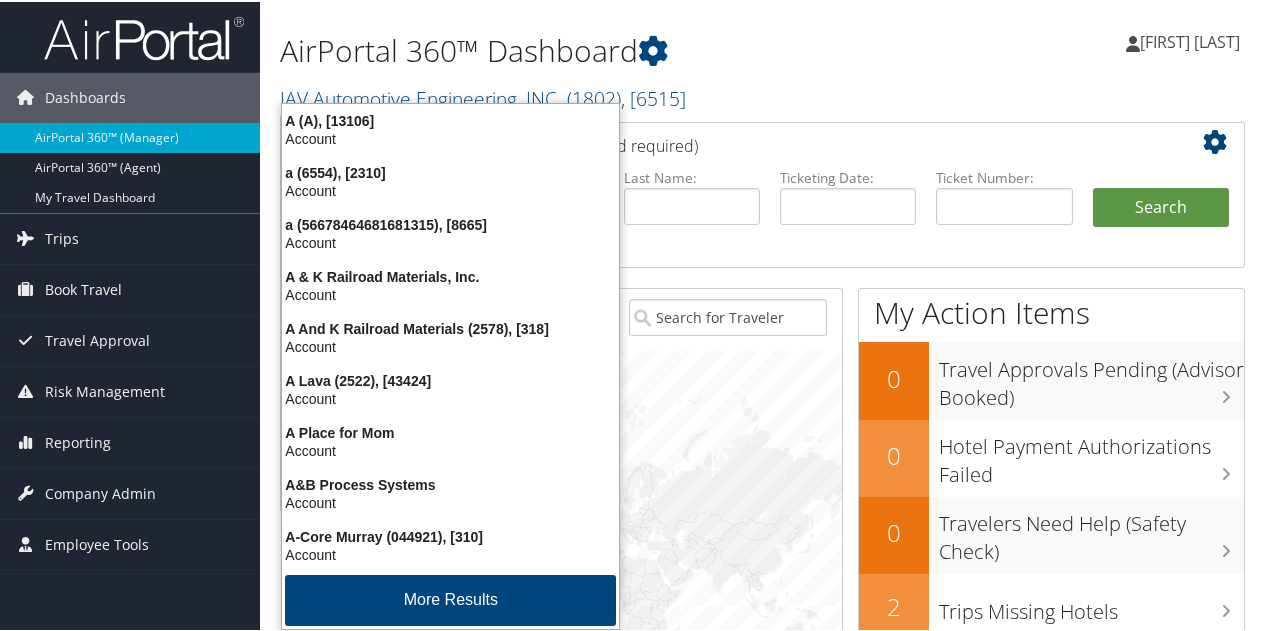 type on "abc" 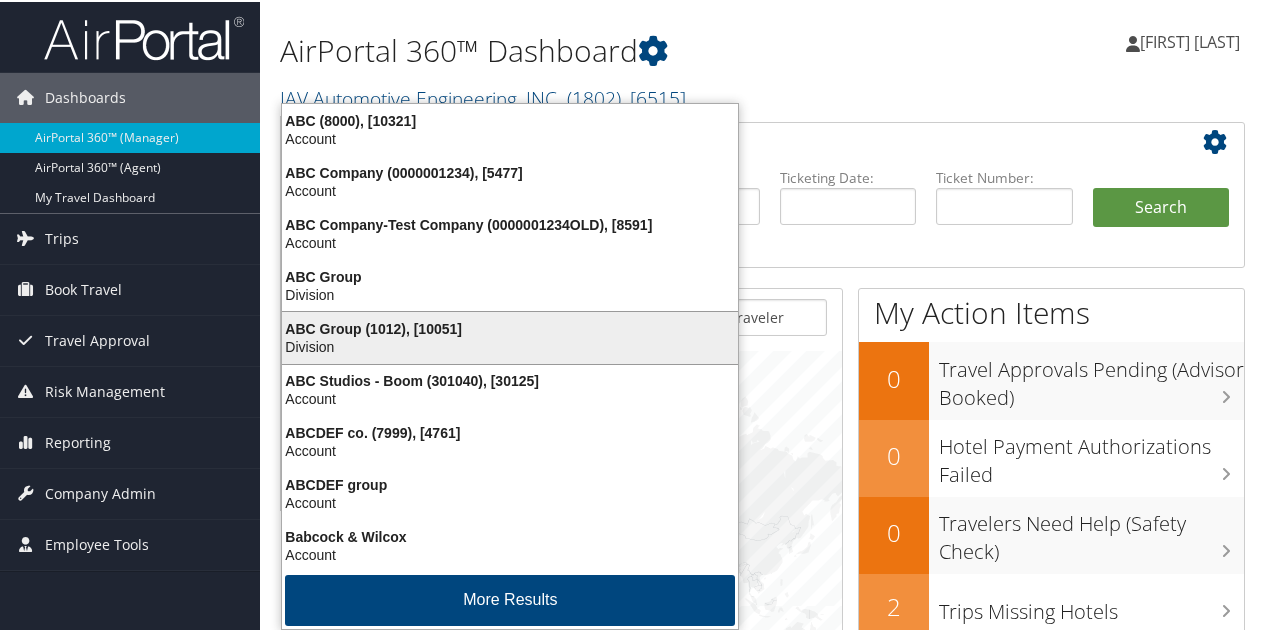 click on "ABC Group (1012), [10051]" at bounding box center (510, 327) 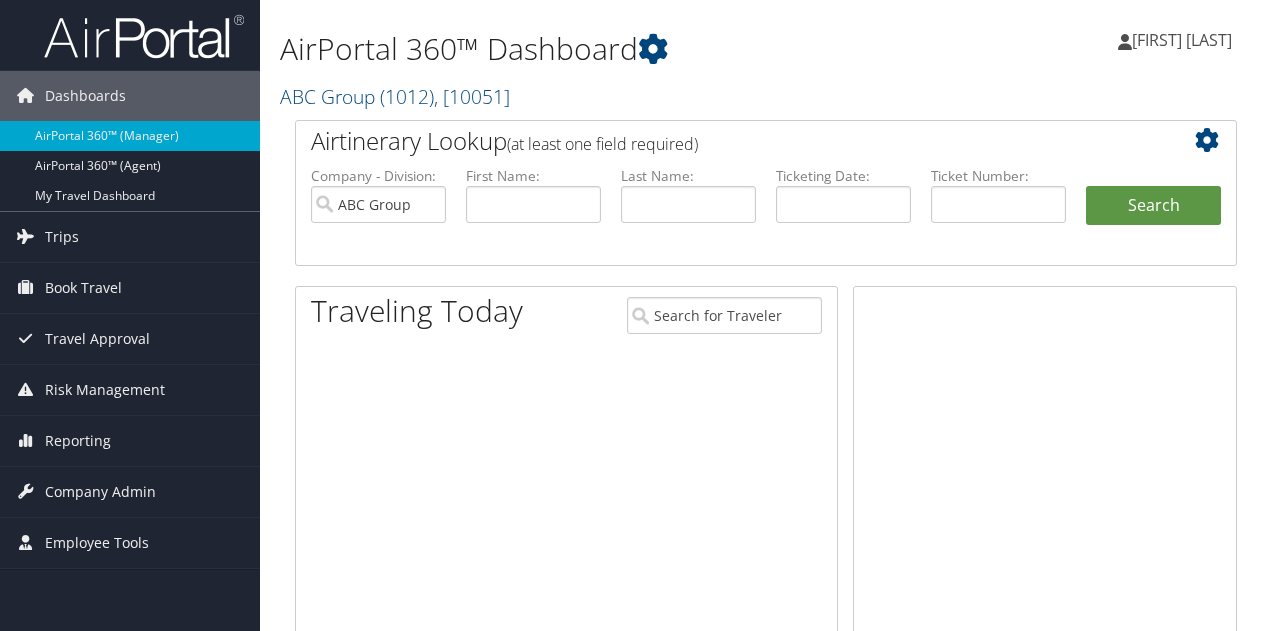scroll, scrollTop: 0, scrollLeft: 0, axis: both 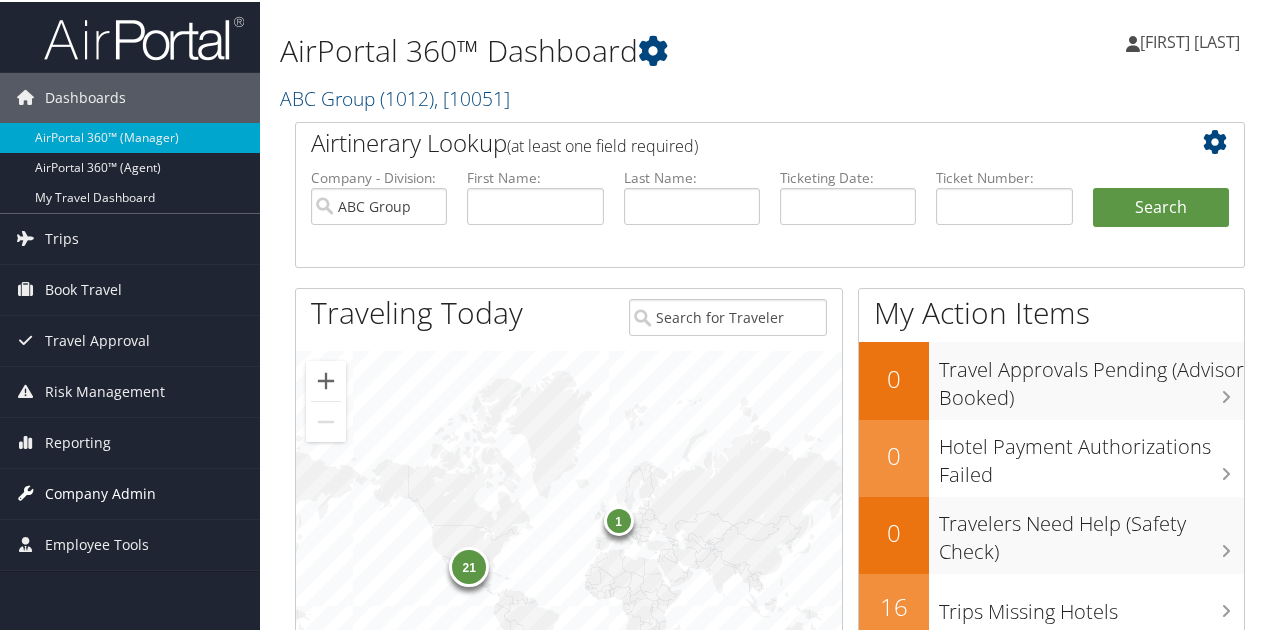 click on "Company Admin" at bounding box center [100, 492] 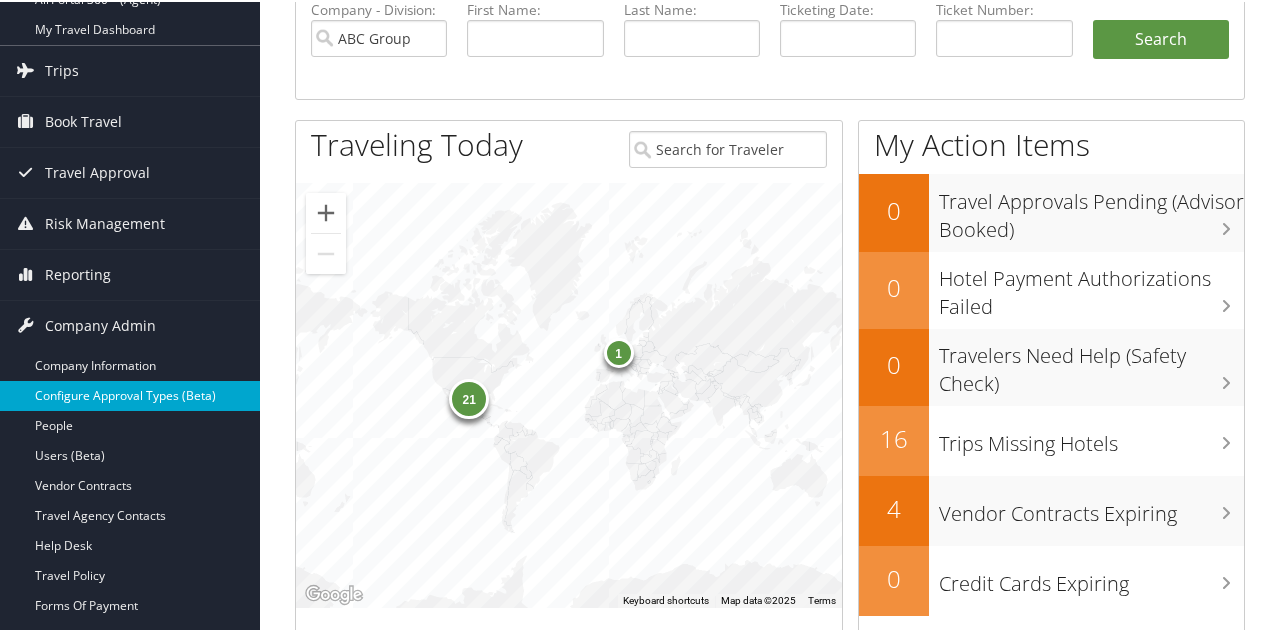 scroll, scrollTop: 200, scrollLeft: 0, axis: vertical 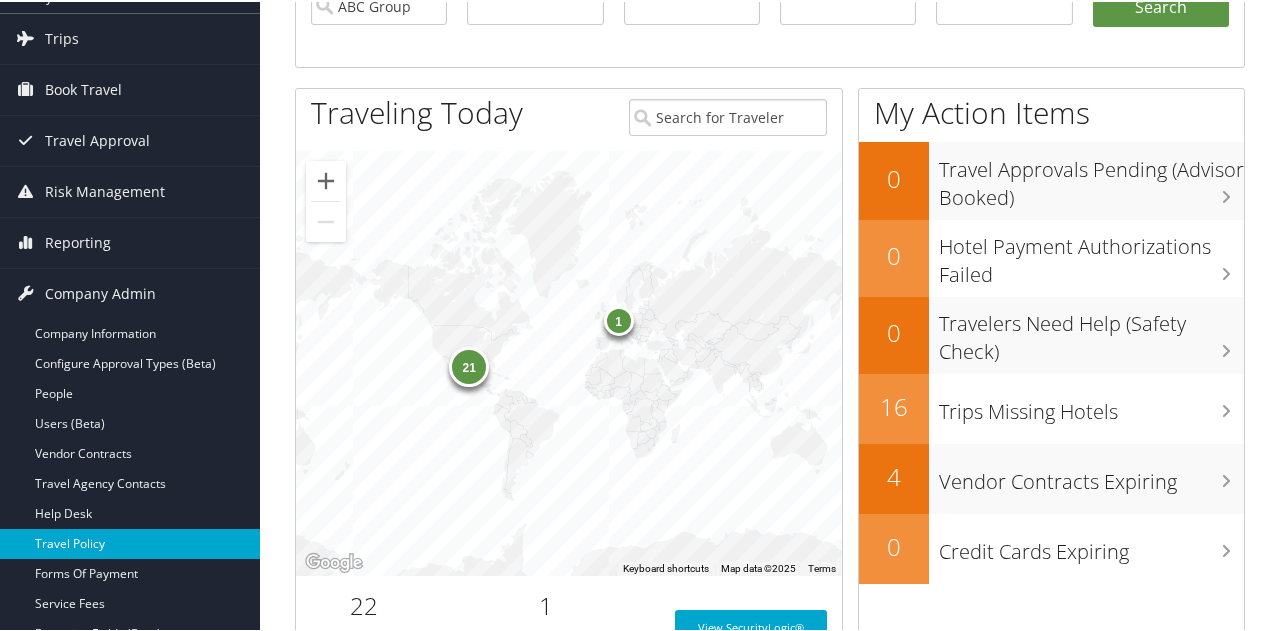 click on "Travel Policy" at bounding box center (130, 542) 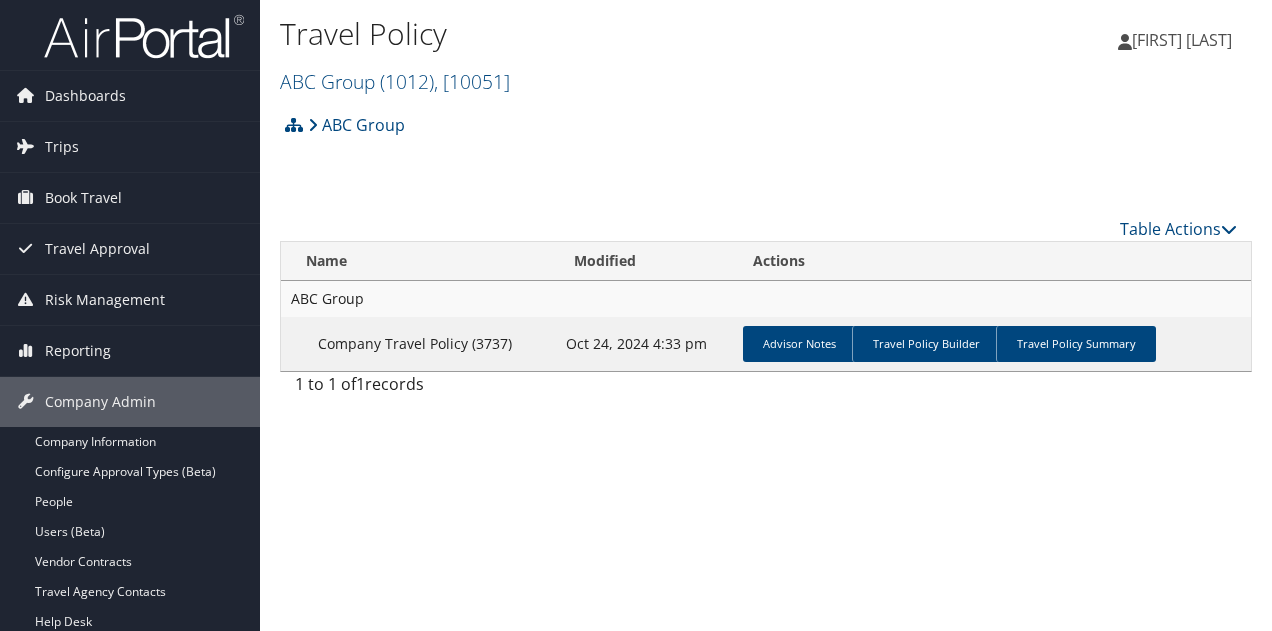 scroll, scrollTop: 0, scrollLeft: 0, axis: both 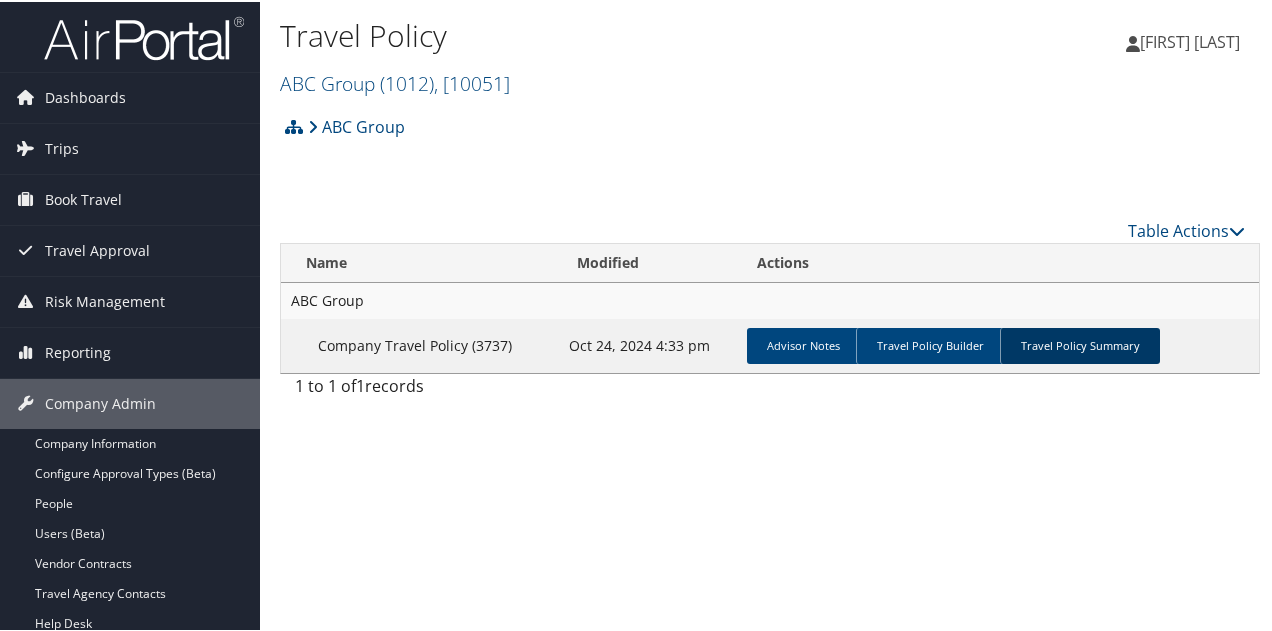 click on "Travel Policy Summary" at bounding box center (1080, 344) 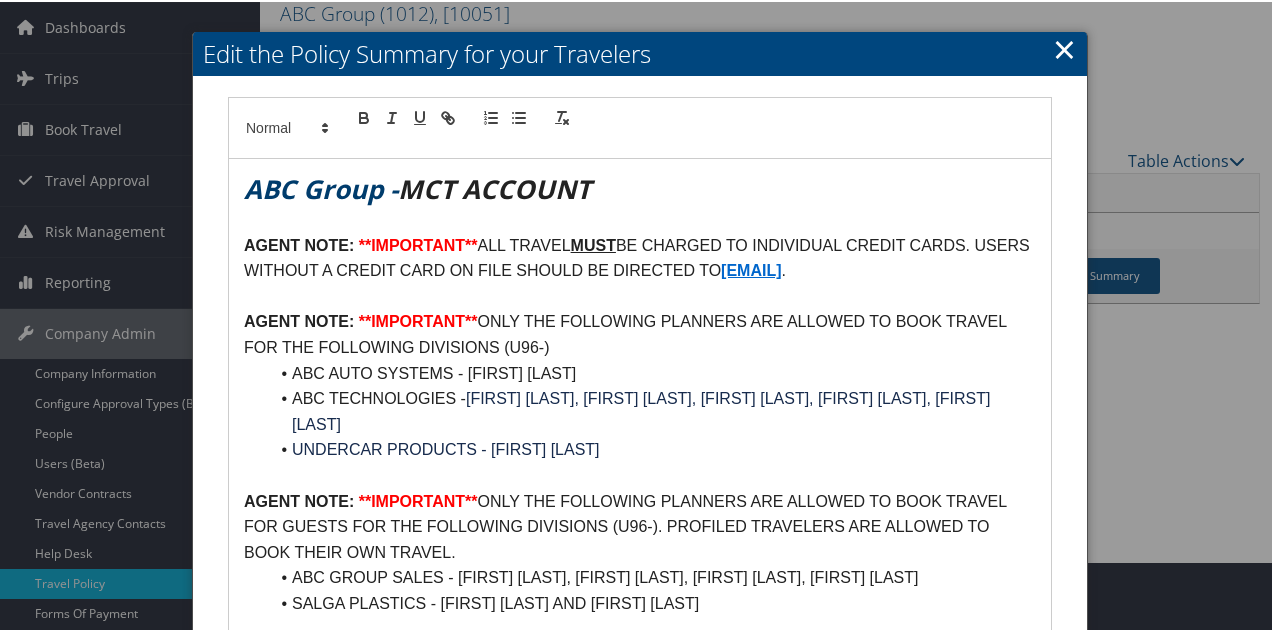 scroll, scrollTop: 0, scrollLeft: 0, axis: both 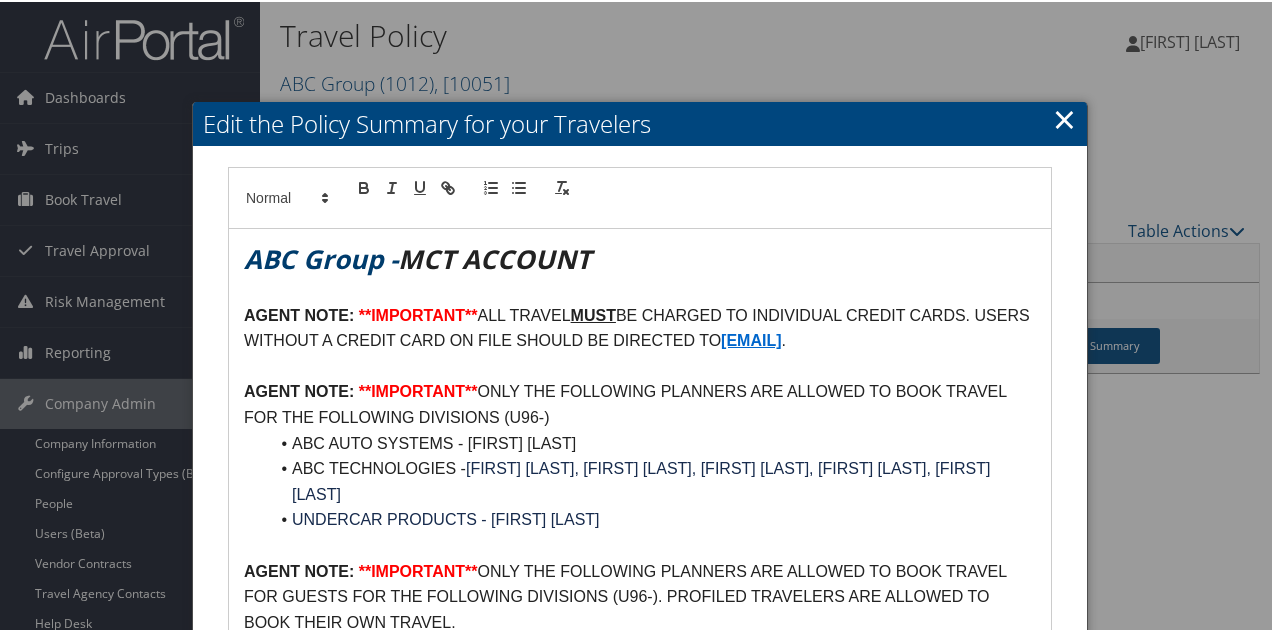 click on "×" at bounding box center (1064, 117) 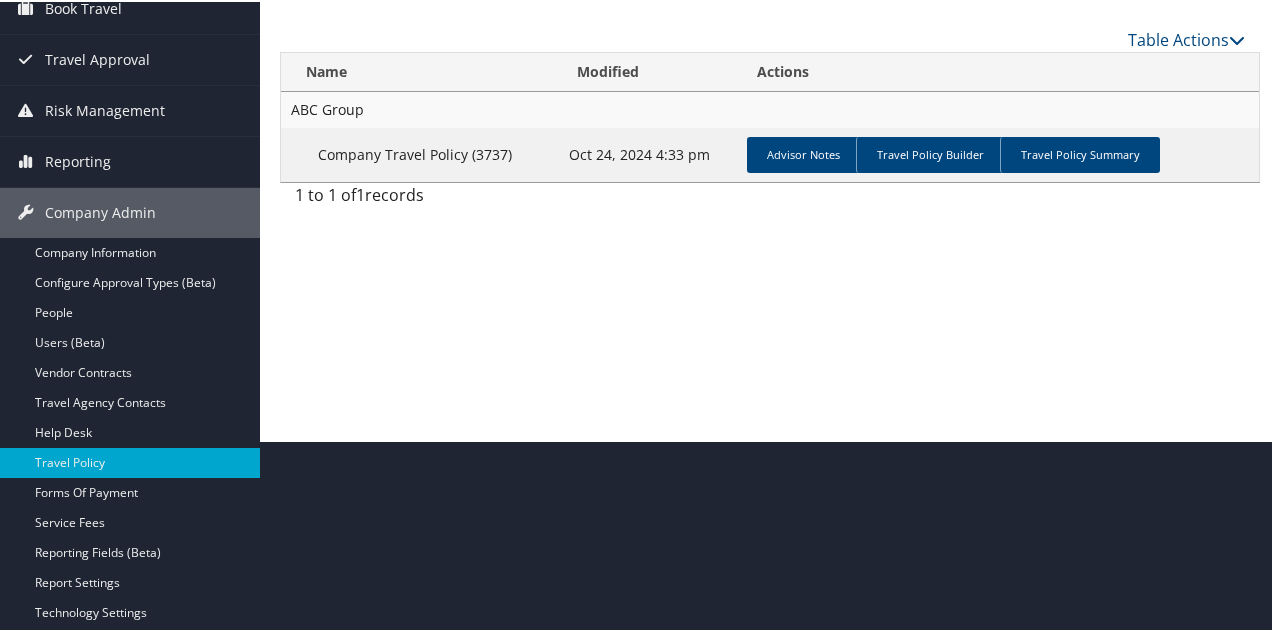 scroll, scrollTop: 200, scrollLeft: 0, axis: vertical 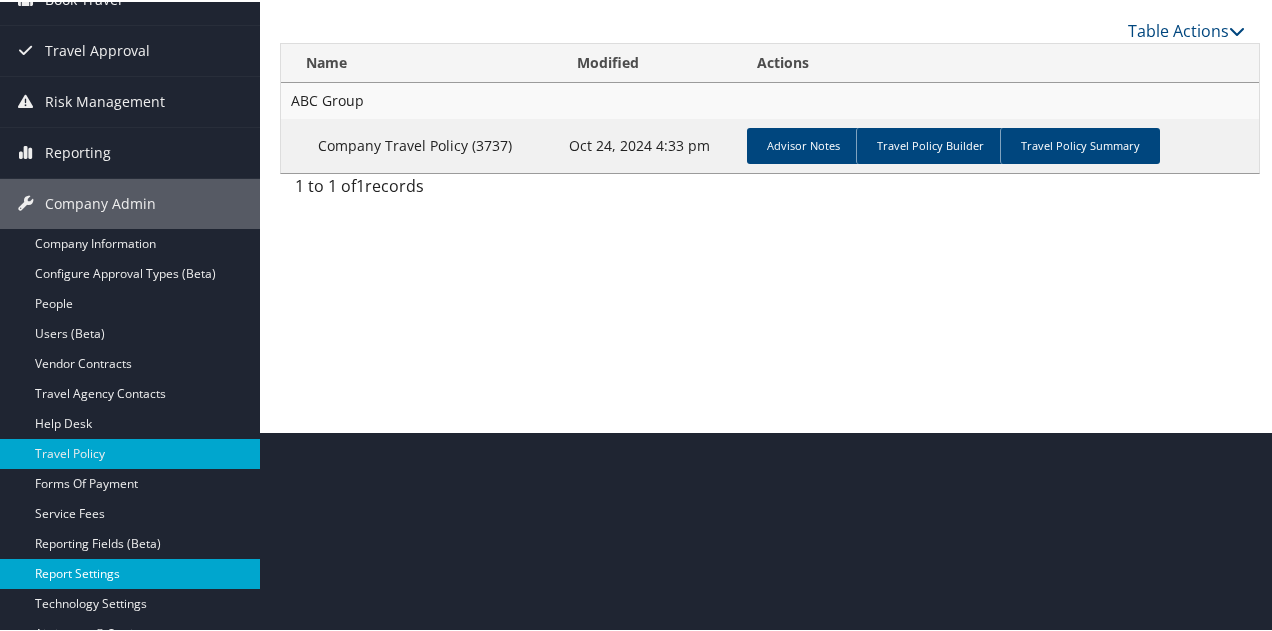 click on "Report Settings" at bounding box center [130, 572] 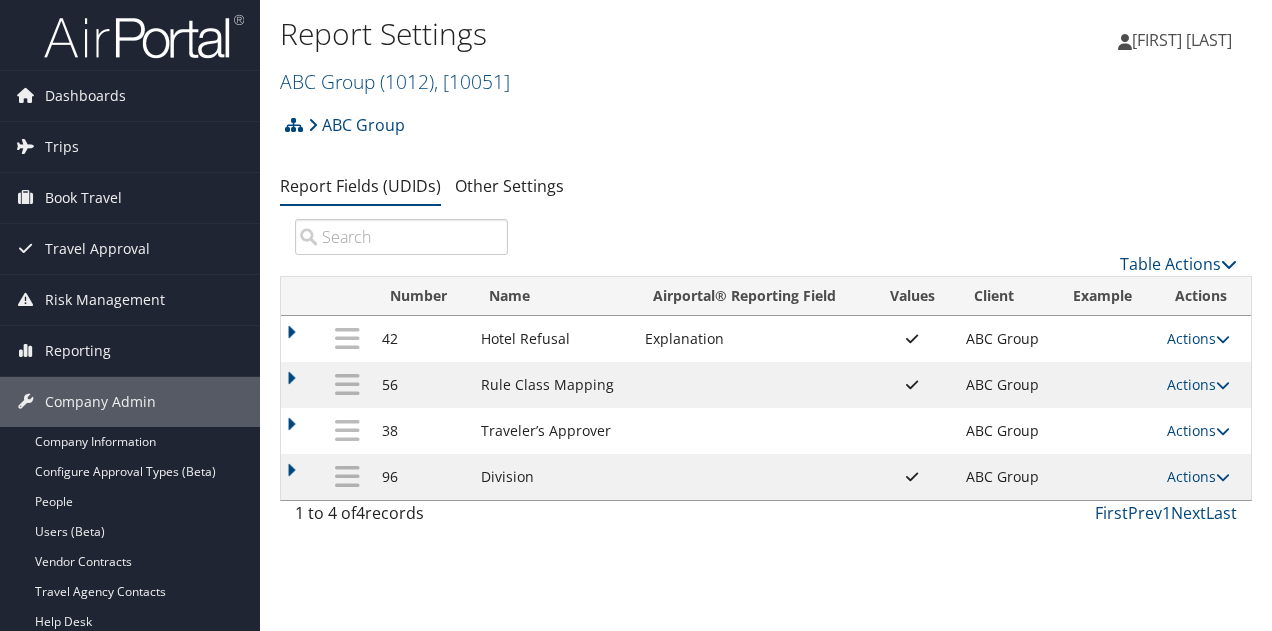scroll, scrollTop: 0, scrollLeft: 0, axis: both 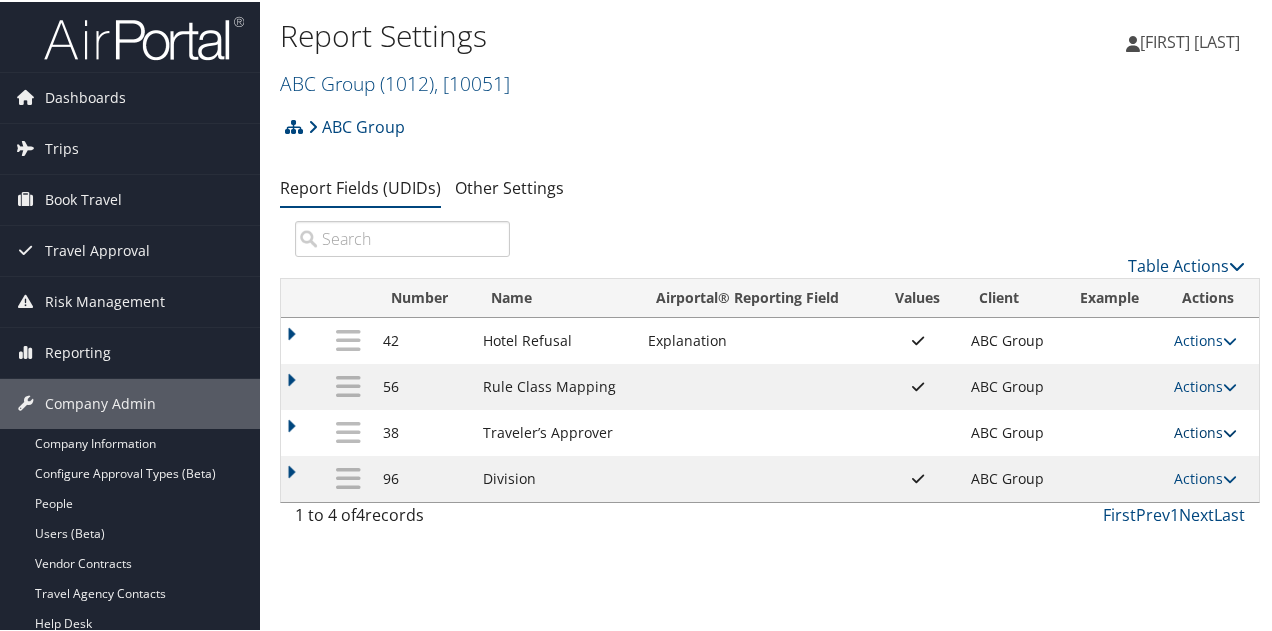 click on "Actions" at bounding box center [1205, 430] 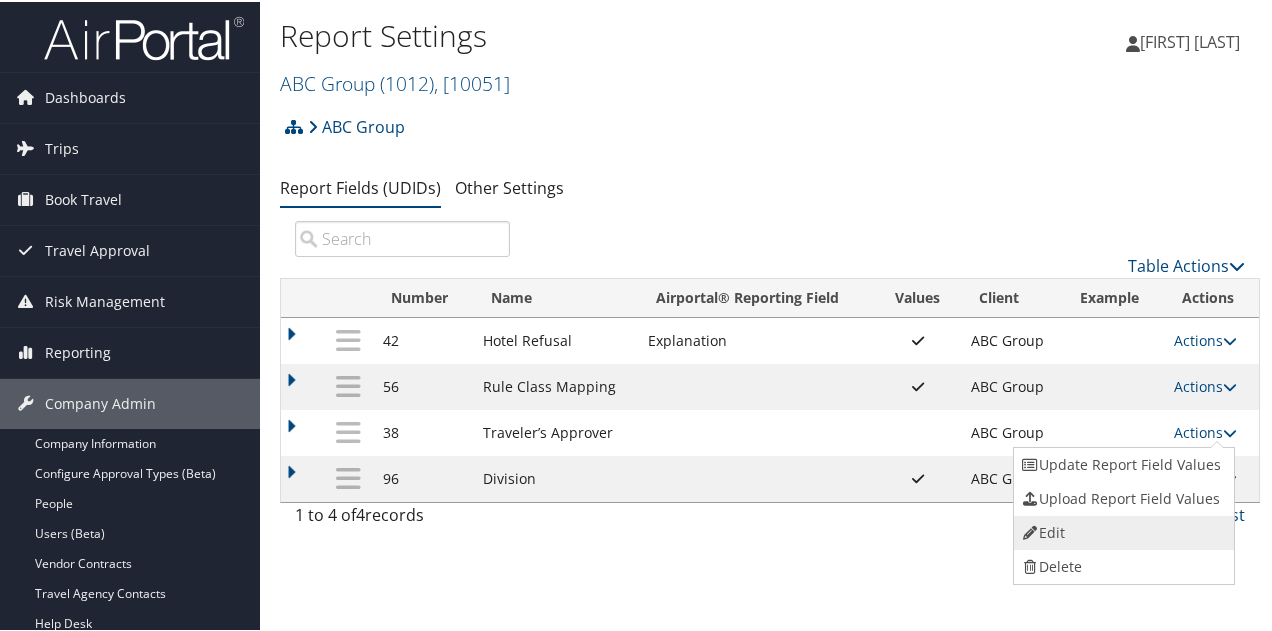 click on "Edit" at bounding box center [1122, 531] 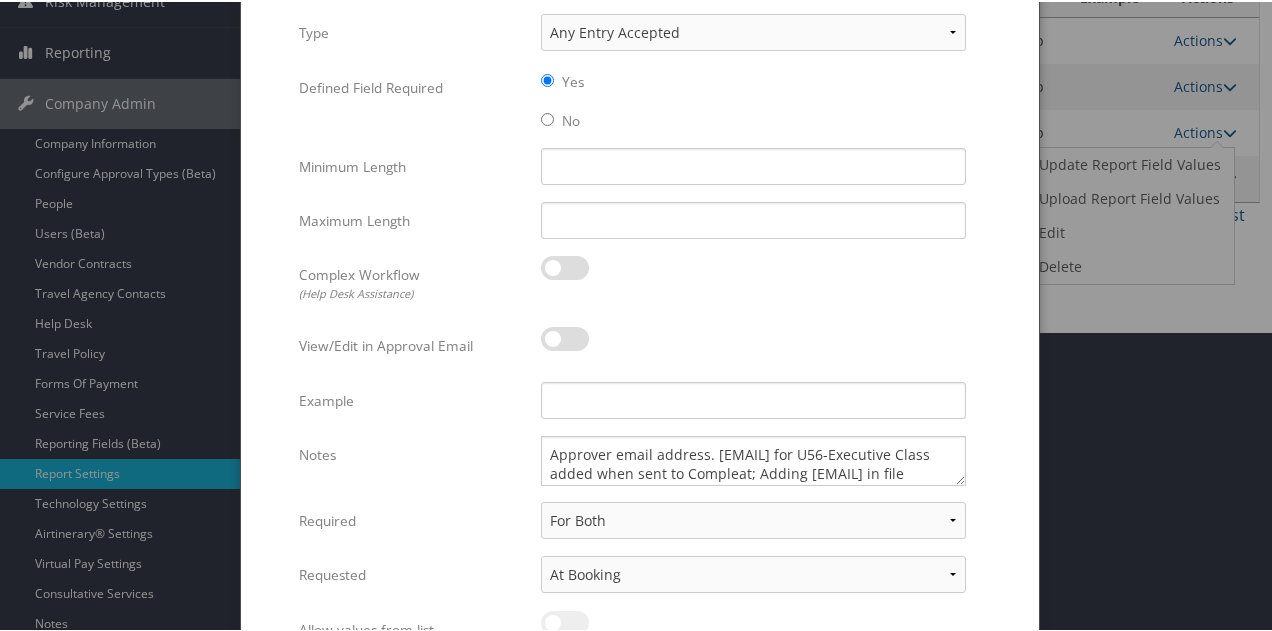 scroll, scrollTop: 400, scrollLeft: 0, axis: vertical 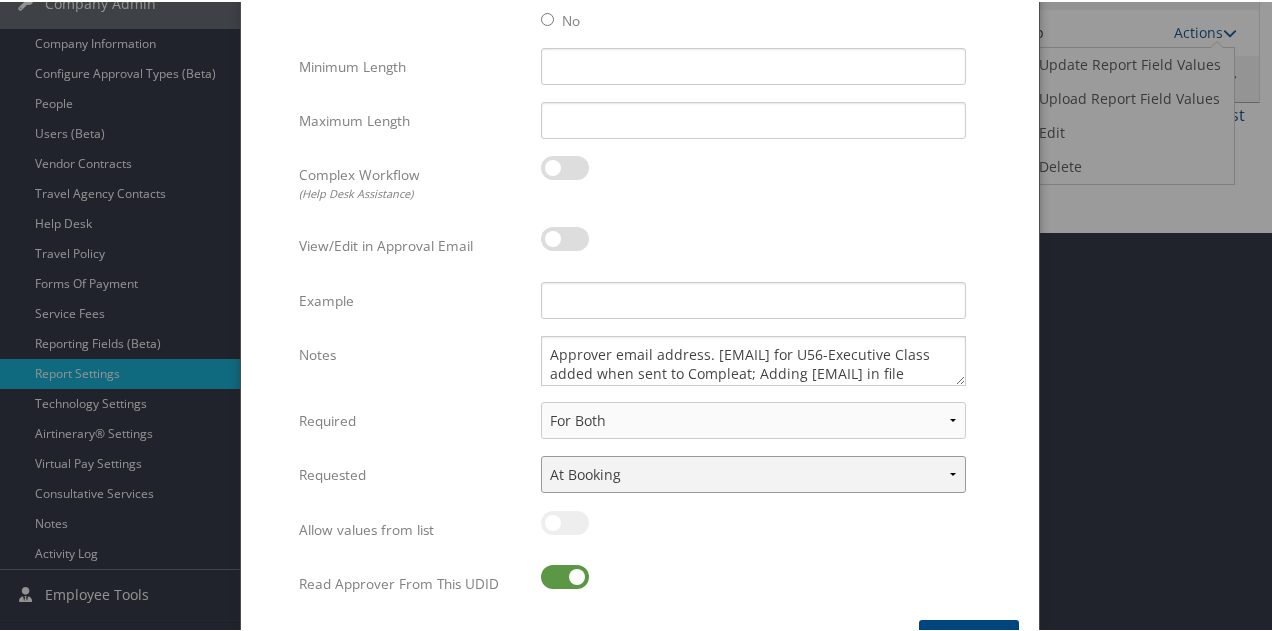click on "None In Profile At Booking Both" at bounding box center [753, 472] 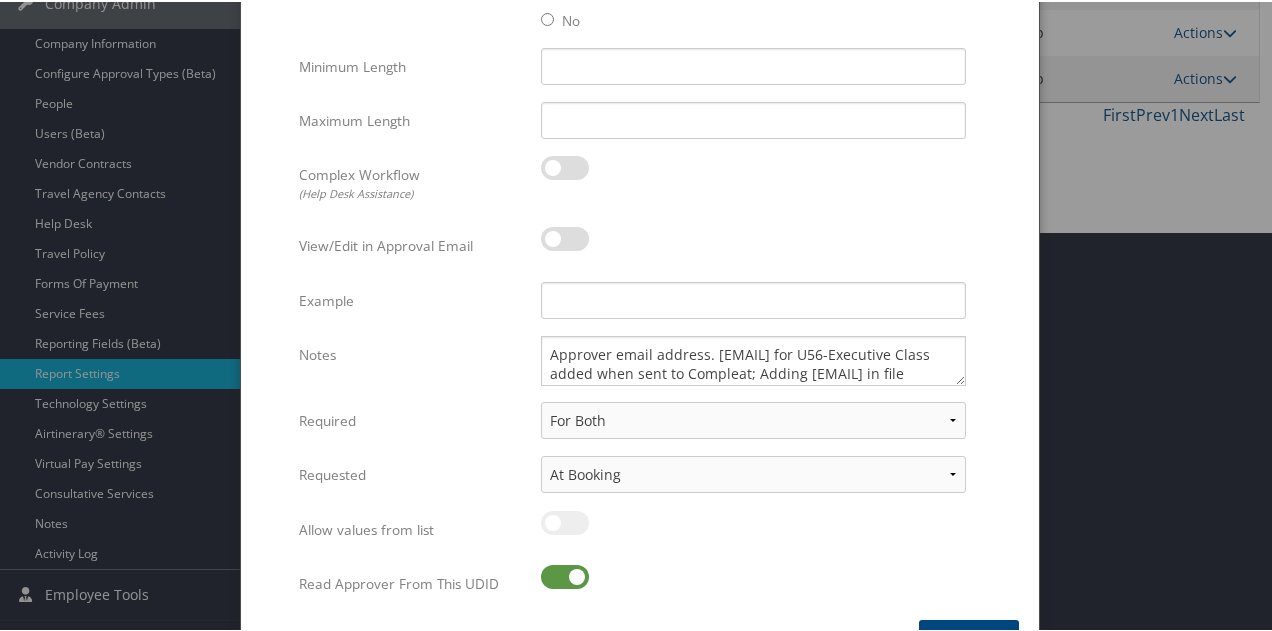 click at bounding box center (640, 315) 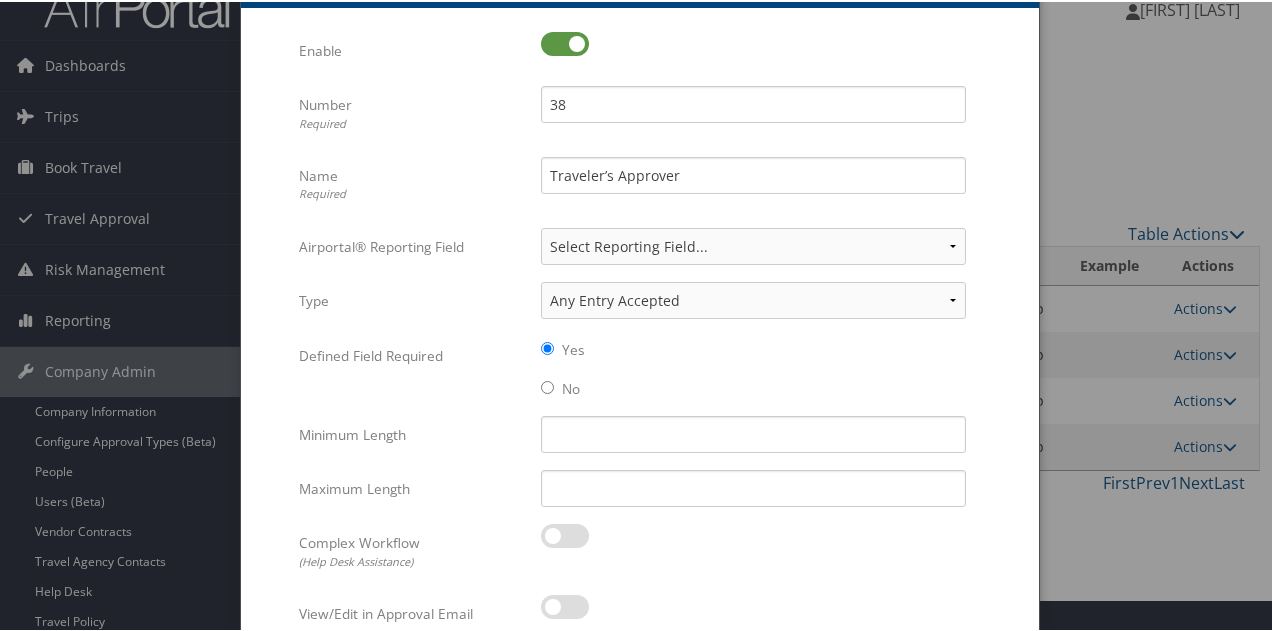 scroll, scrollTop: 0, scrollLeft: 0, axis: both 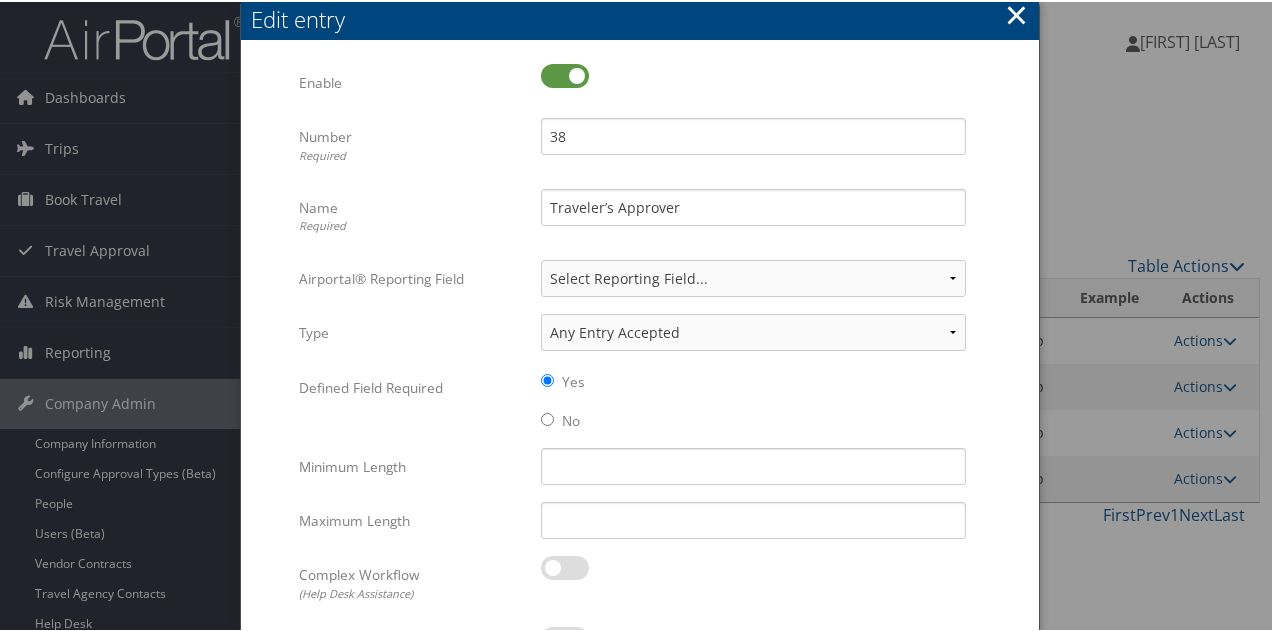 click on "×" at bounding box center (1016, 13) 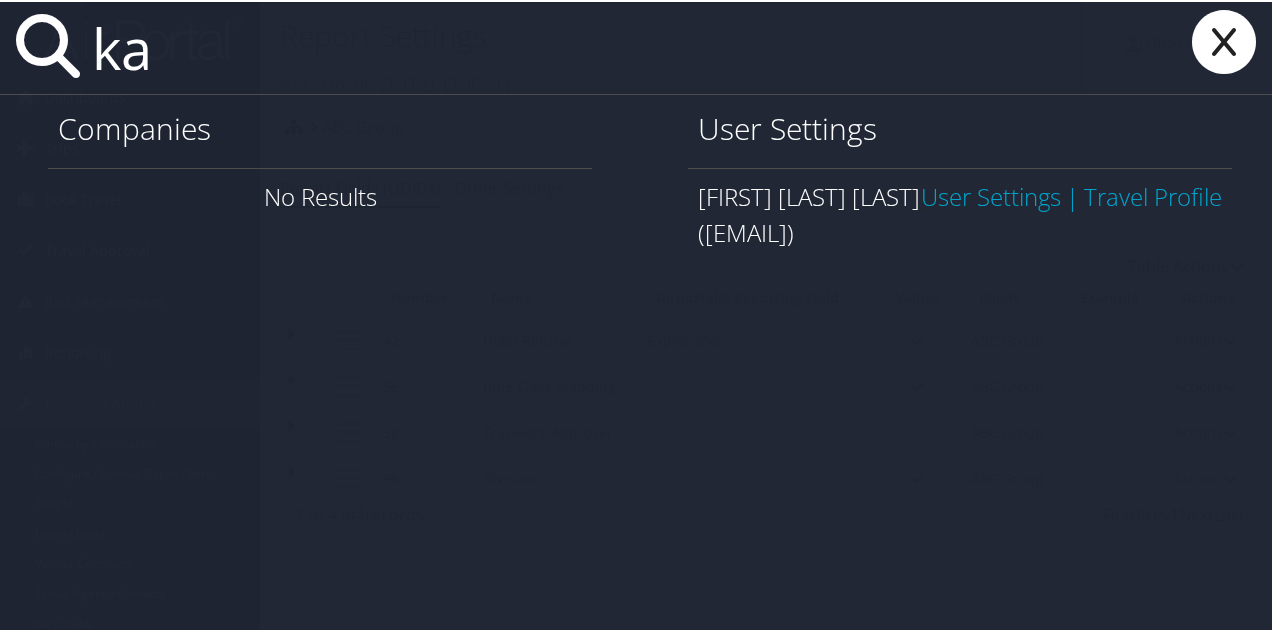 type on "k" 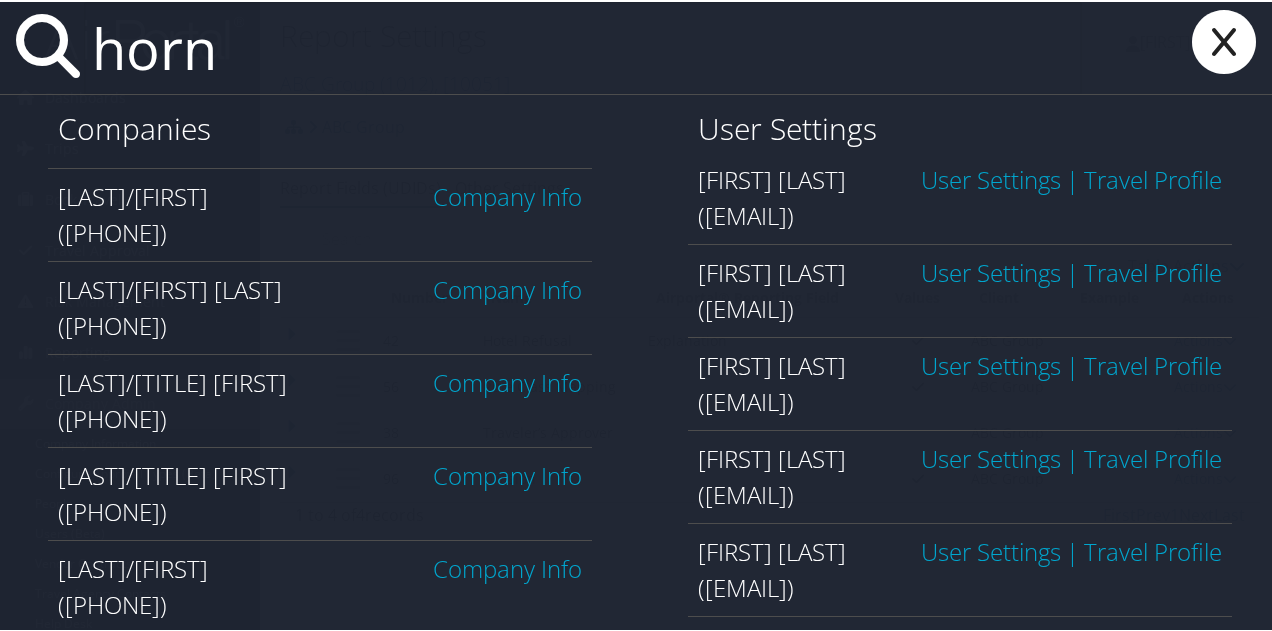 scroll, scrollTop: 453, scrollLeft: 0, axis: vertical 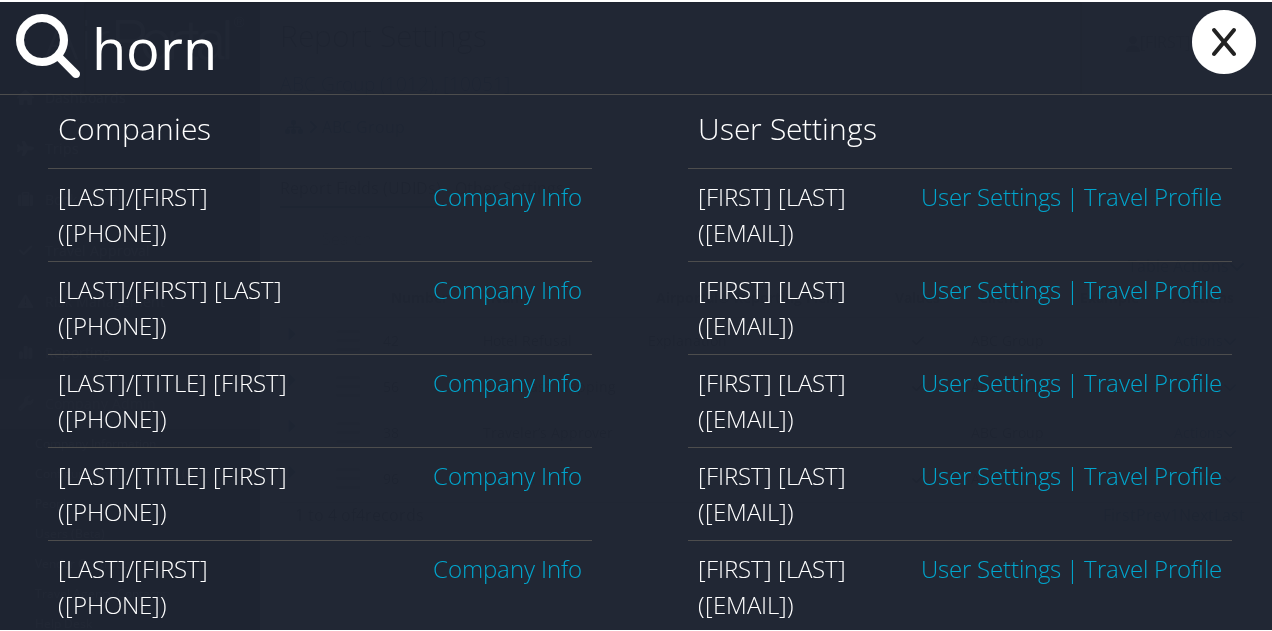 type on "horn" 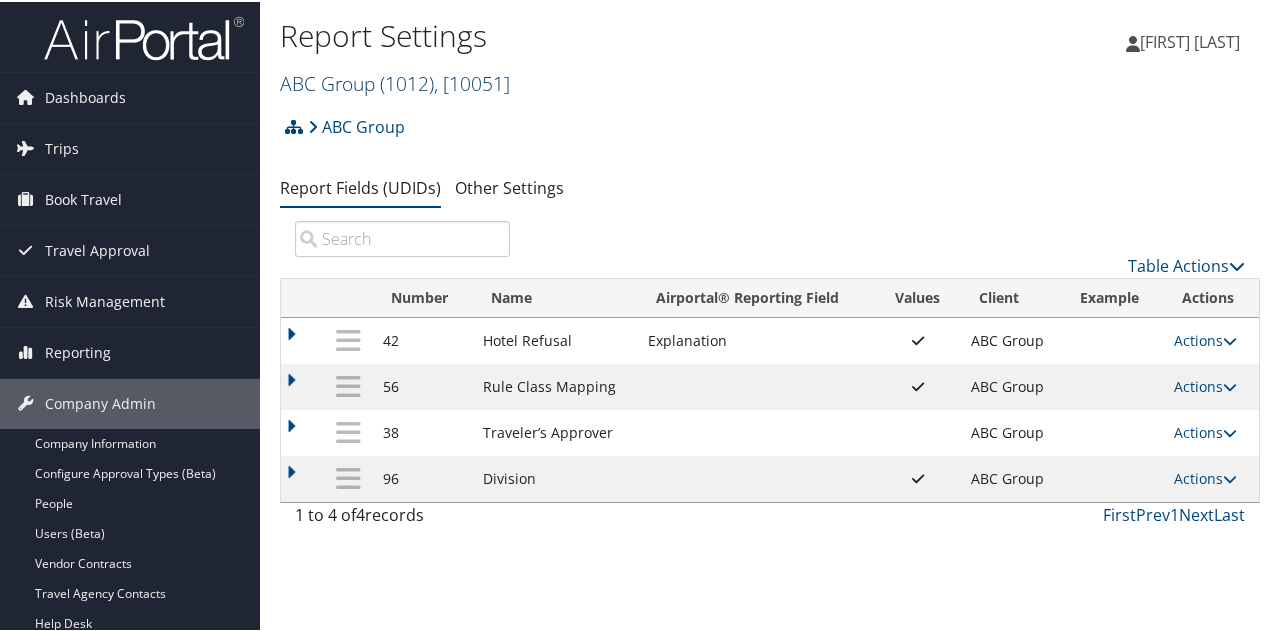 click on "( 1012 )" at bounding box center [407, 81] 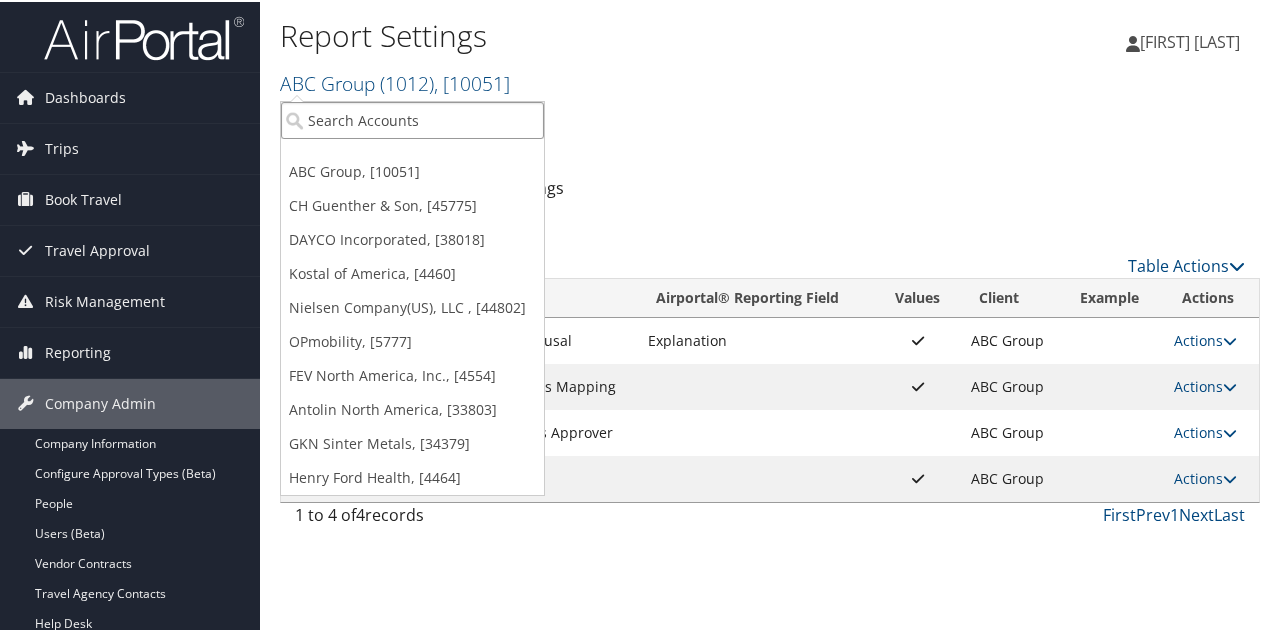 click at bounding box center (412, 118) 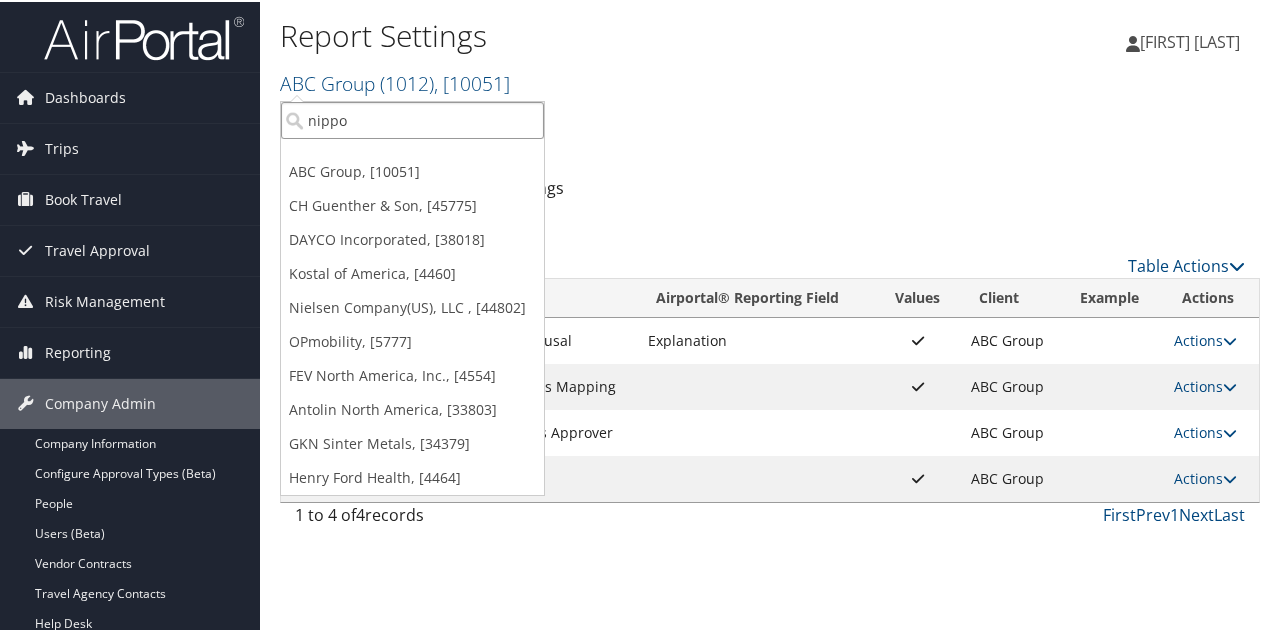 type on "nippon" 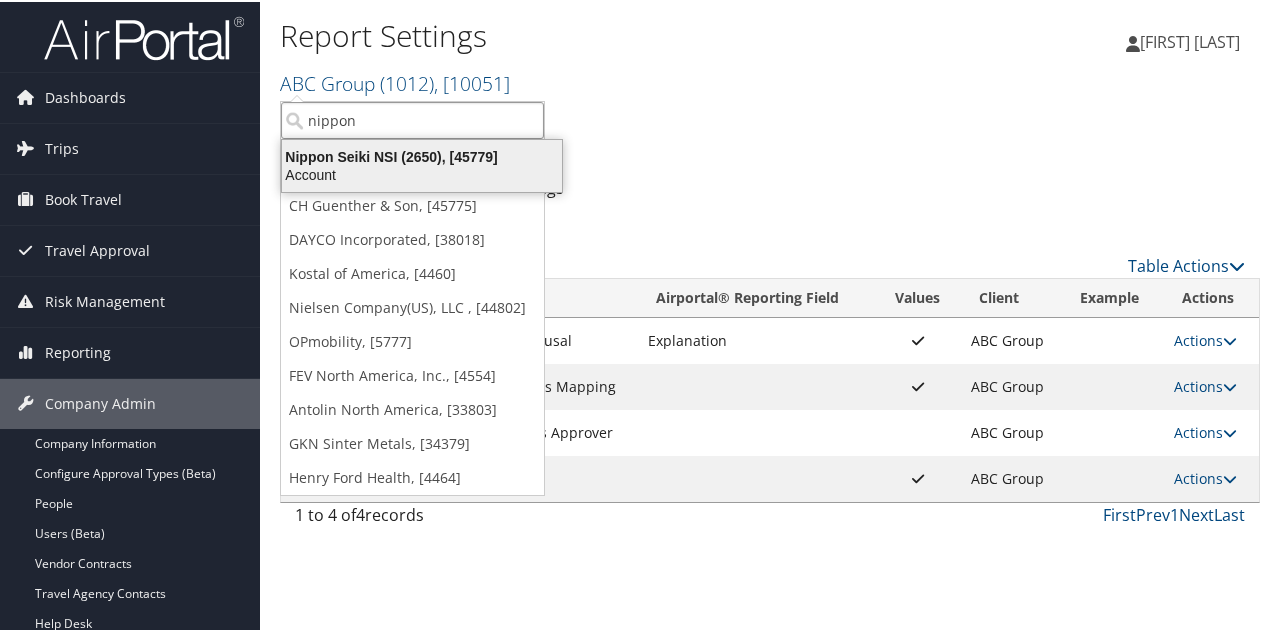 click on "Account" at bounding box center [422, 173] 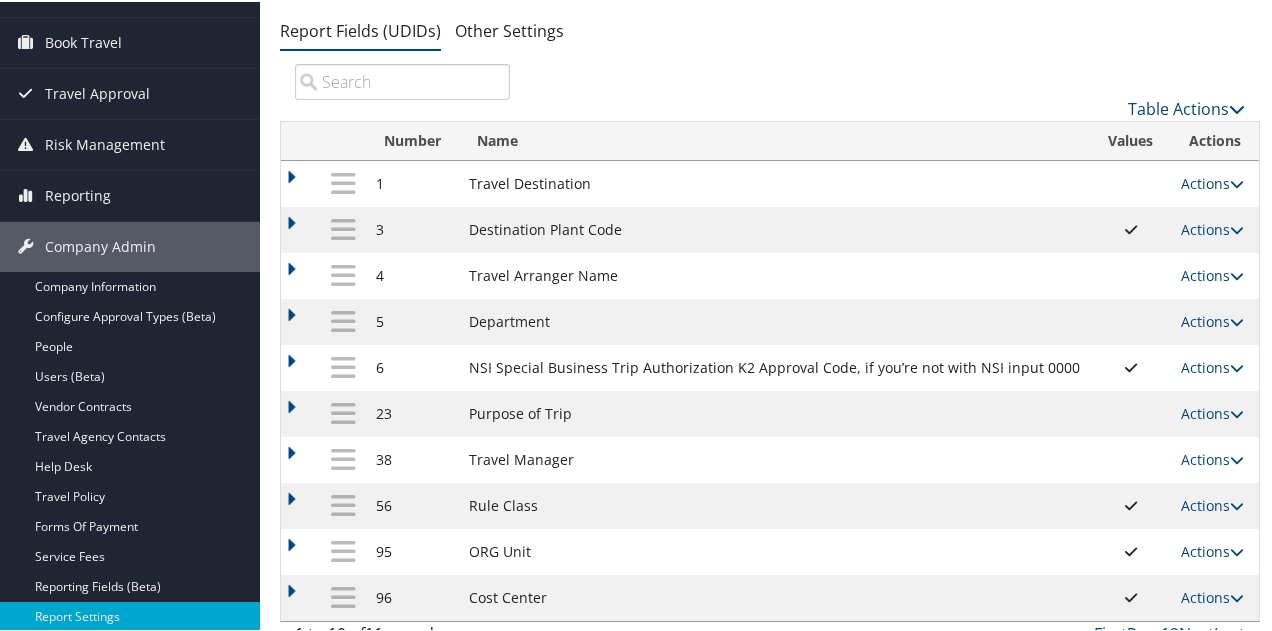scroll, scrollTop: 200, scrollLeft: 0, axis: vertical 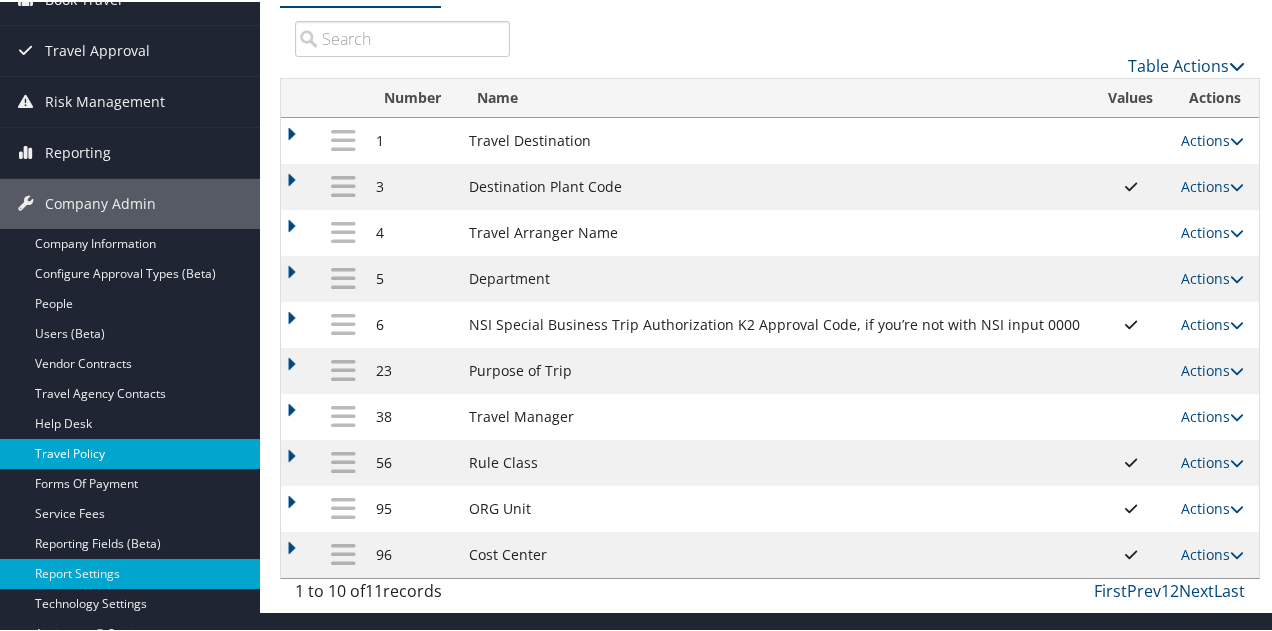 click on "Travel Policy" at bounding box center [130, 452] 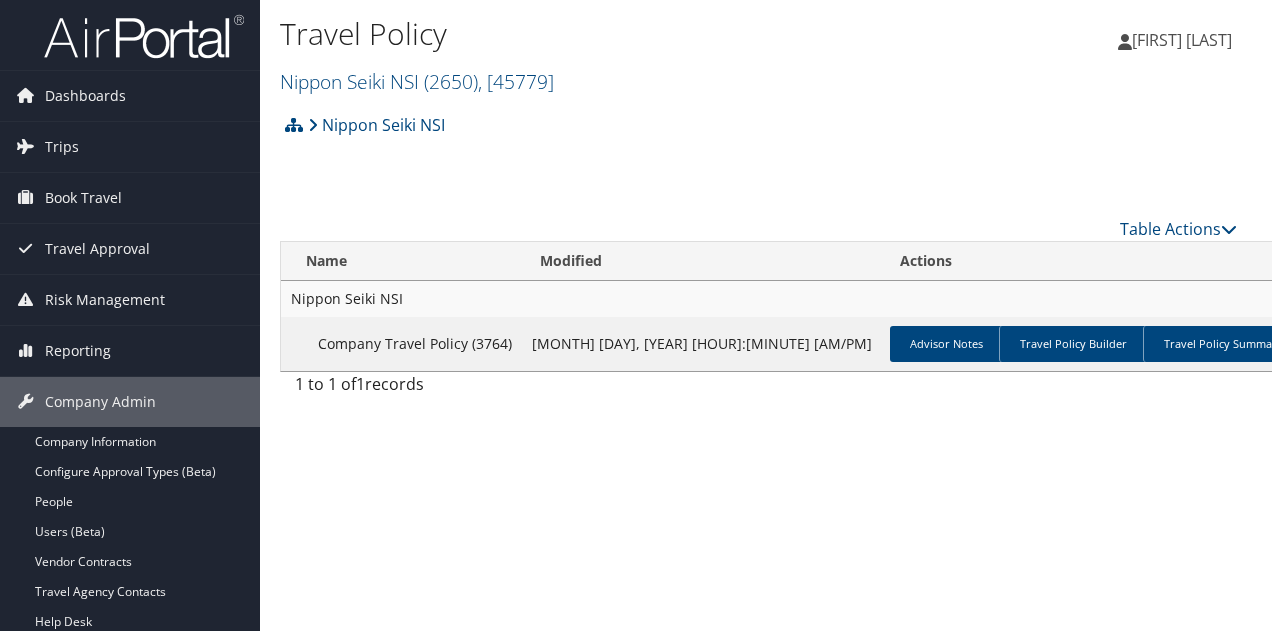scroll, scrollTop: 0, scrollLeft: 0, axis: both 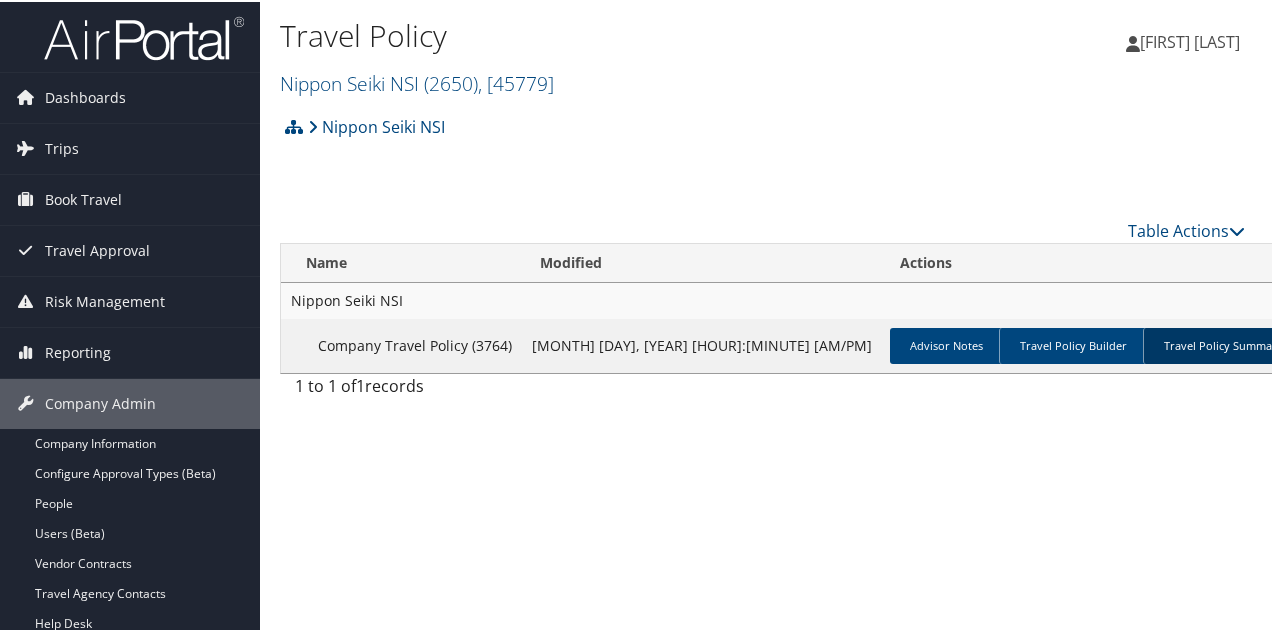click on "Travel Policy Summary" at bounding box center (1223, 344) 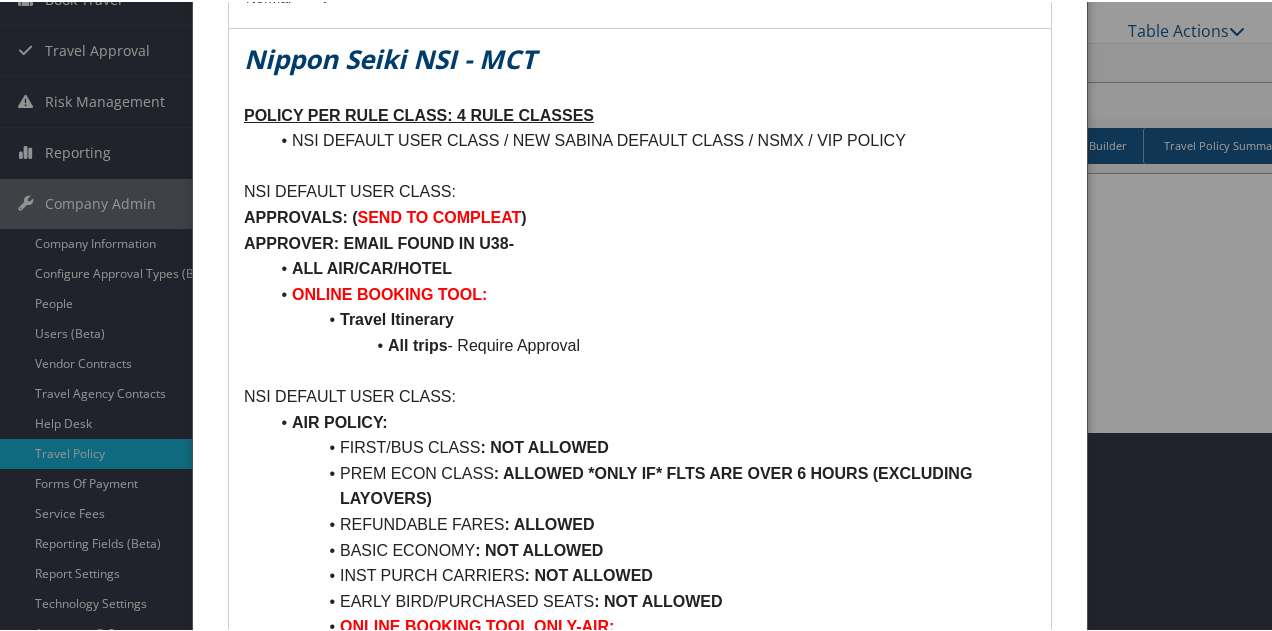 scroll, scrollTop: 0, scrollLeft: 0, axis: both 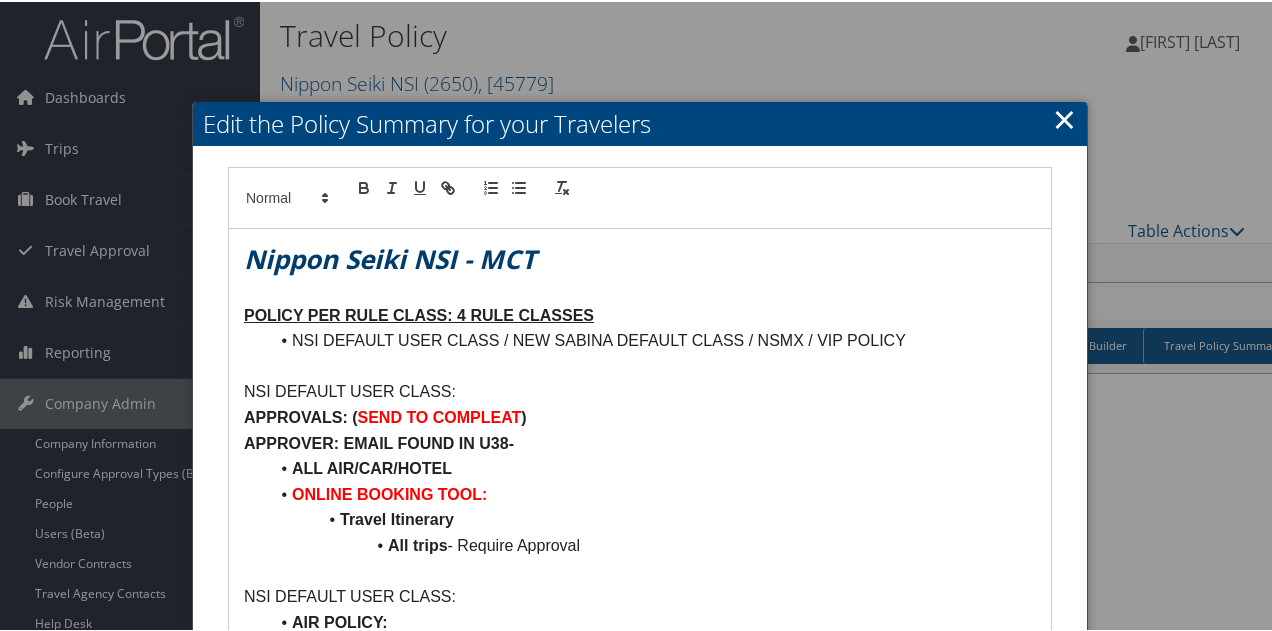 click on "×" at bounding box center [1064, 117] 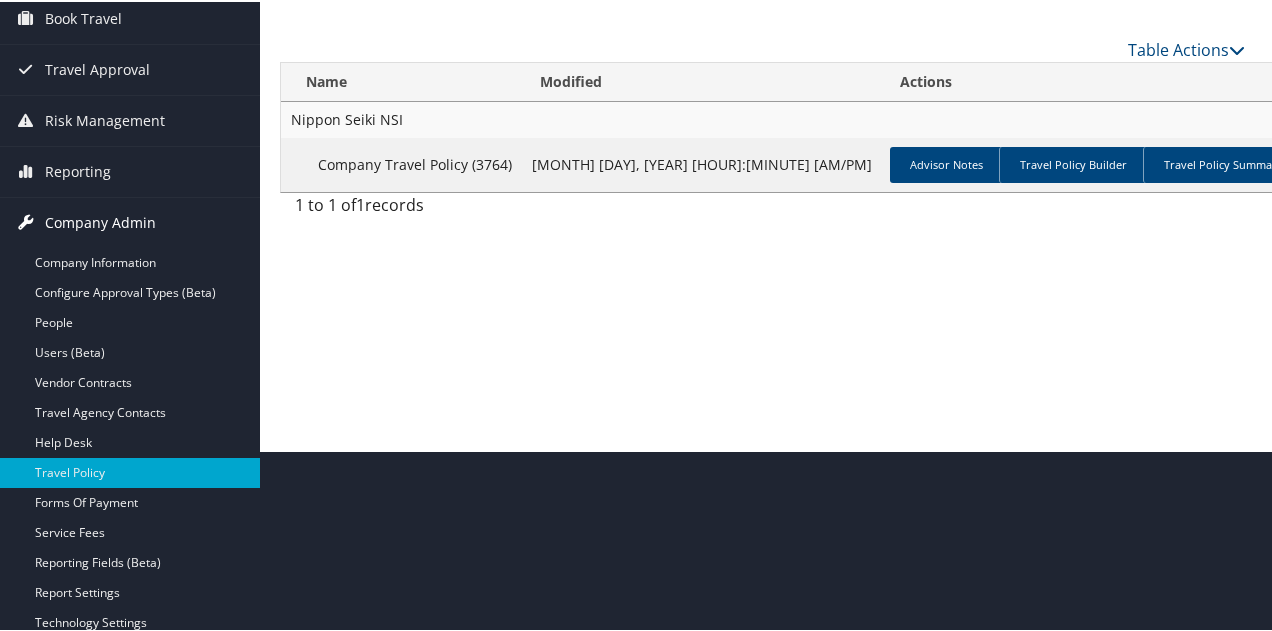 scroll, scrollTop: 200, scrollLeft: 0, axis: vertical 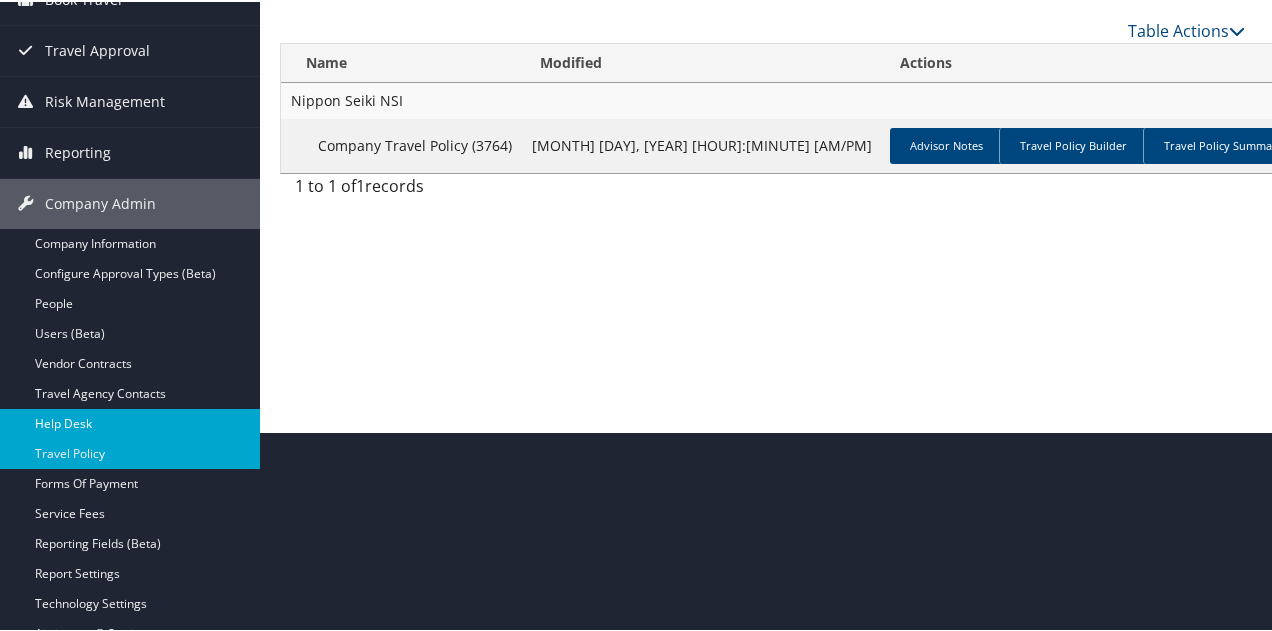 click on "Help Desk" at bounding box center (130, 422) 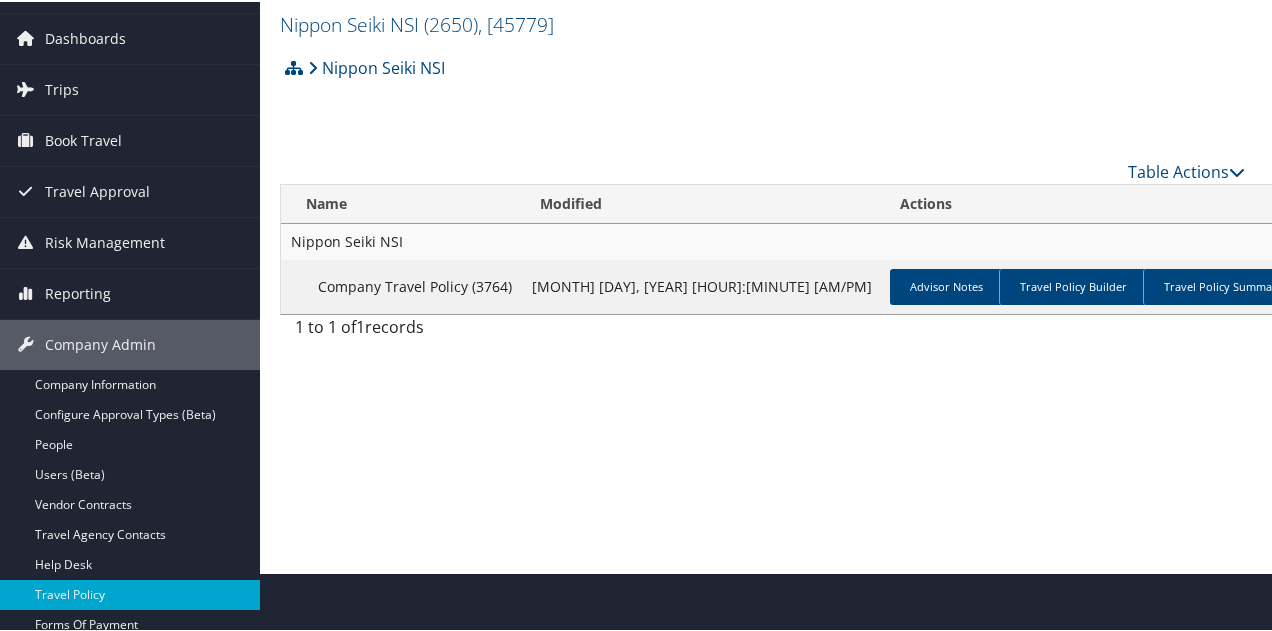scroll, scrollTop: 0, scrollLeft: 0, axis: both 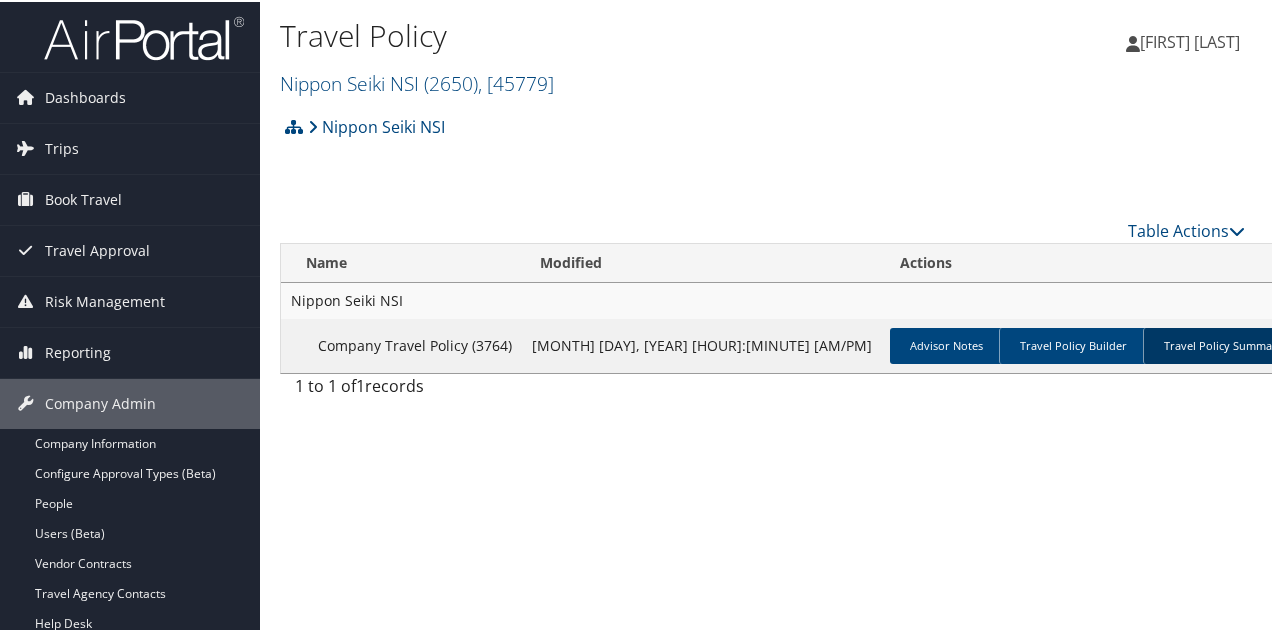 click on "Travel Policy Summary" at bounding box center (1223, 344) 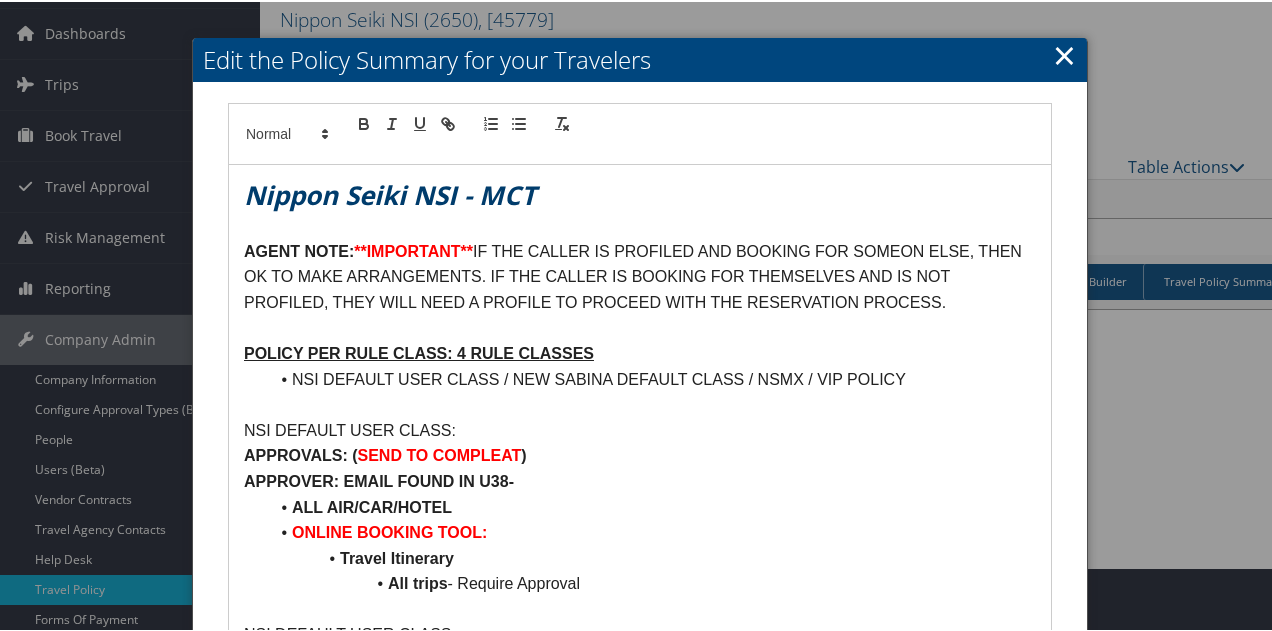 scroll, scrollTop: 0, scrollLeft: 0, axis: both 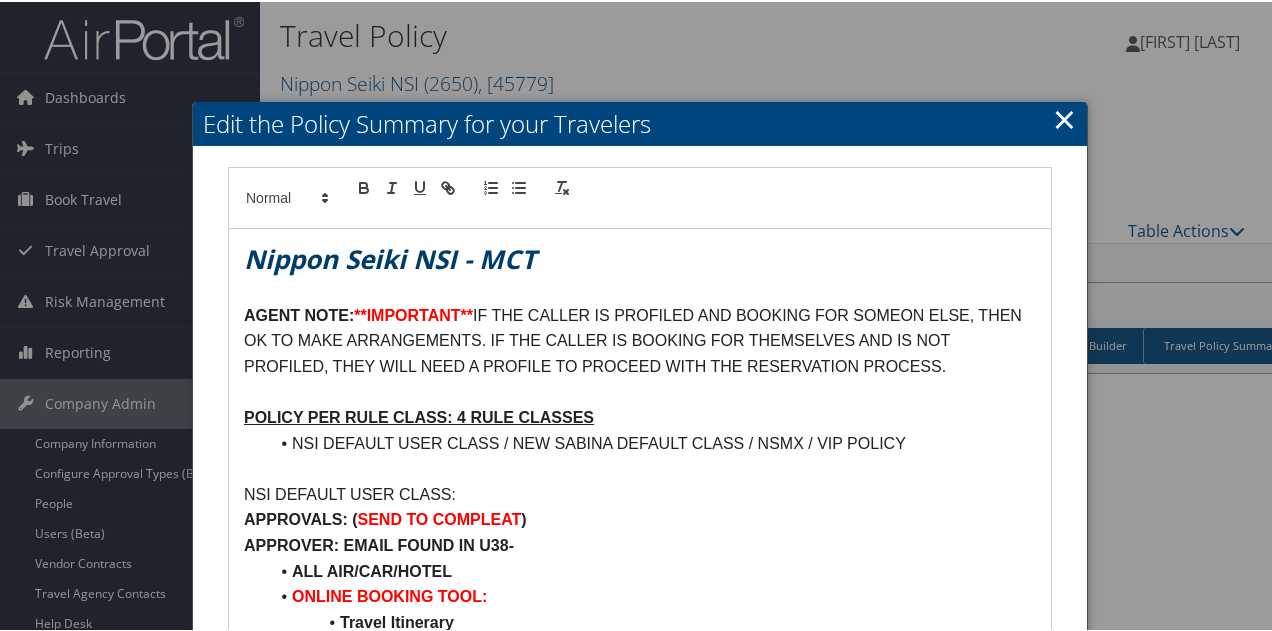 click on "×" at bounding box center [1064, 117] 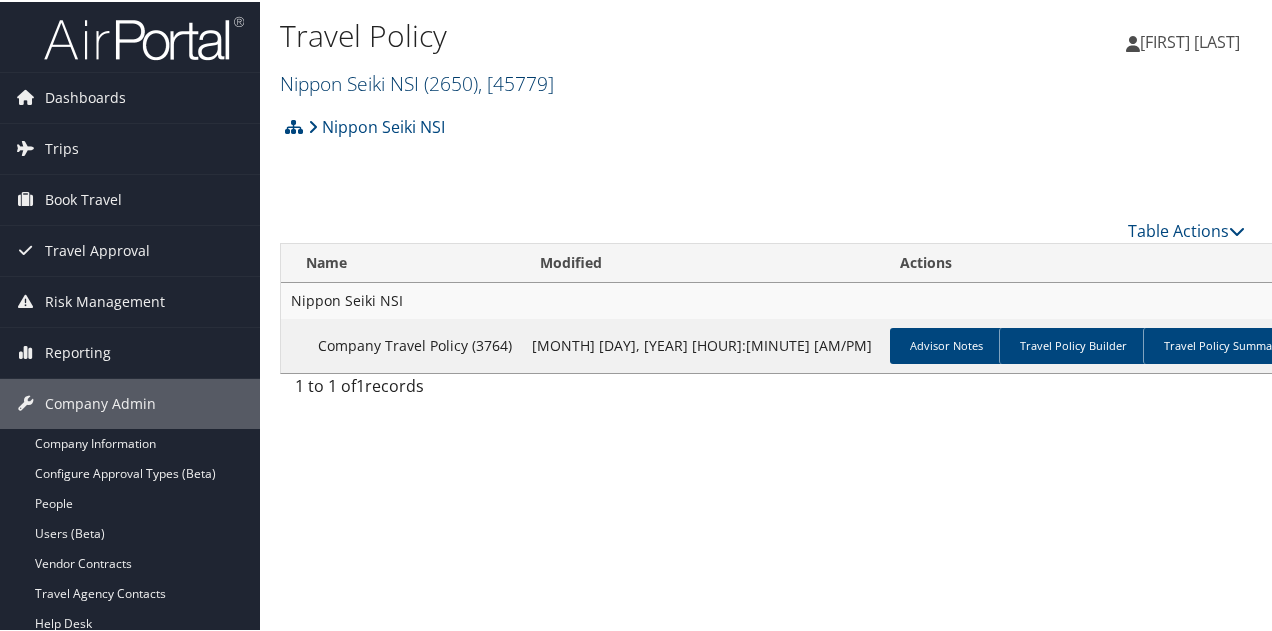click on "( 2650 )" at bounding box center [451, 81] 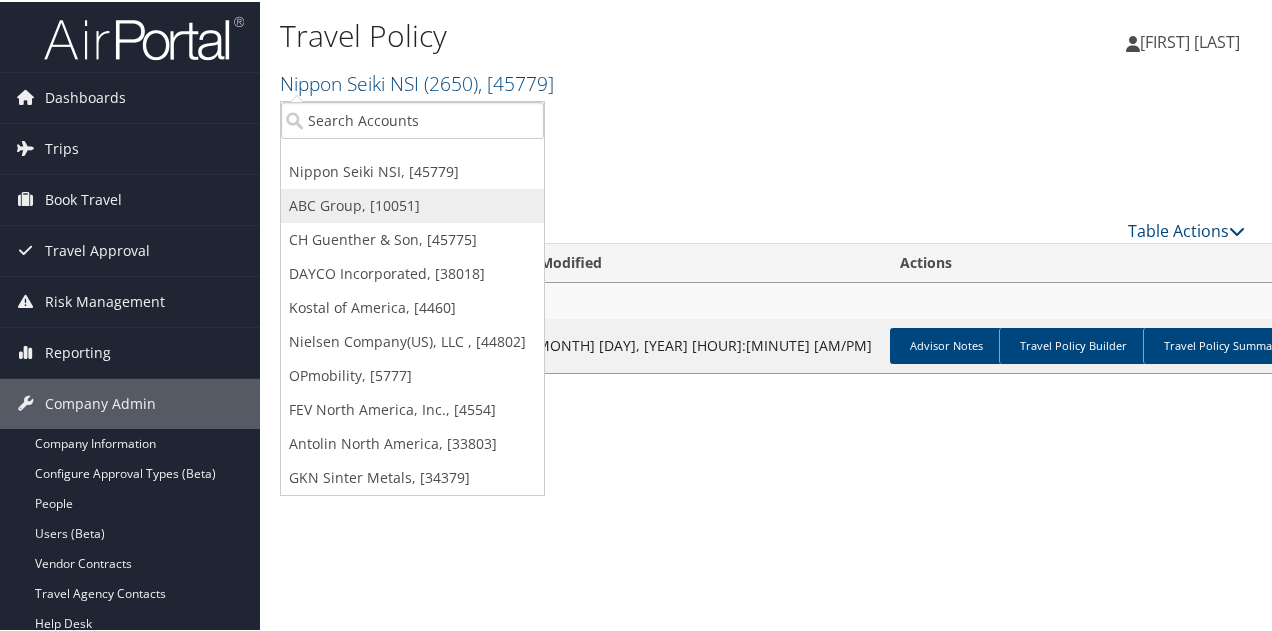 click on "ABC Group, [10051]" at bounding box center [412, 204] 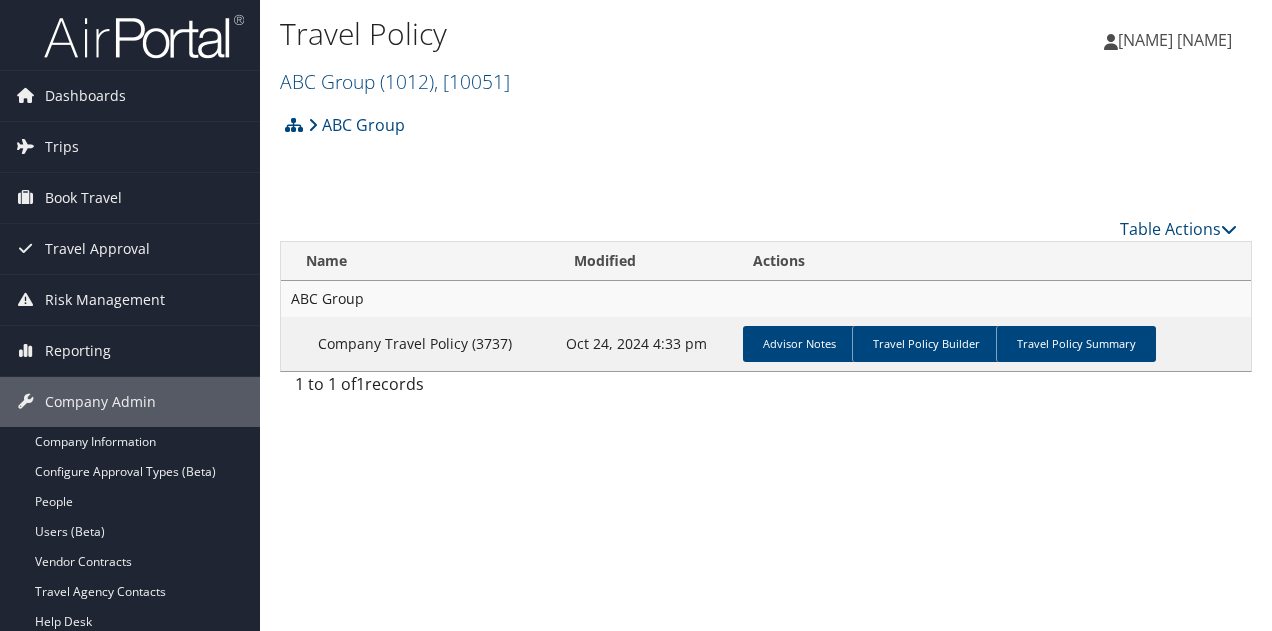 scroll, scrollTop: 0, scrollLeft: 0, axis: both 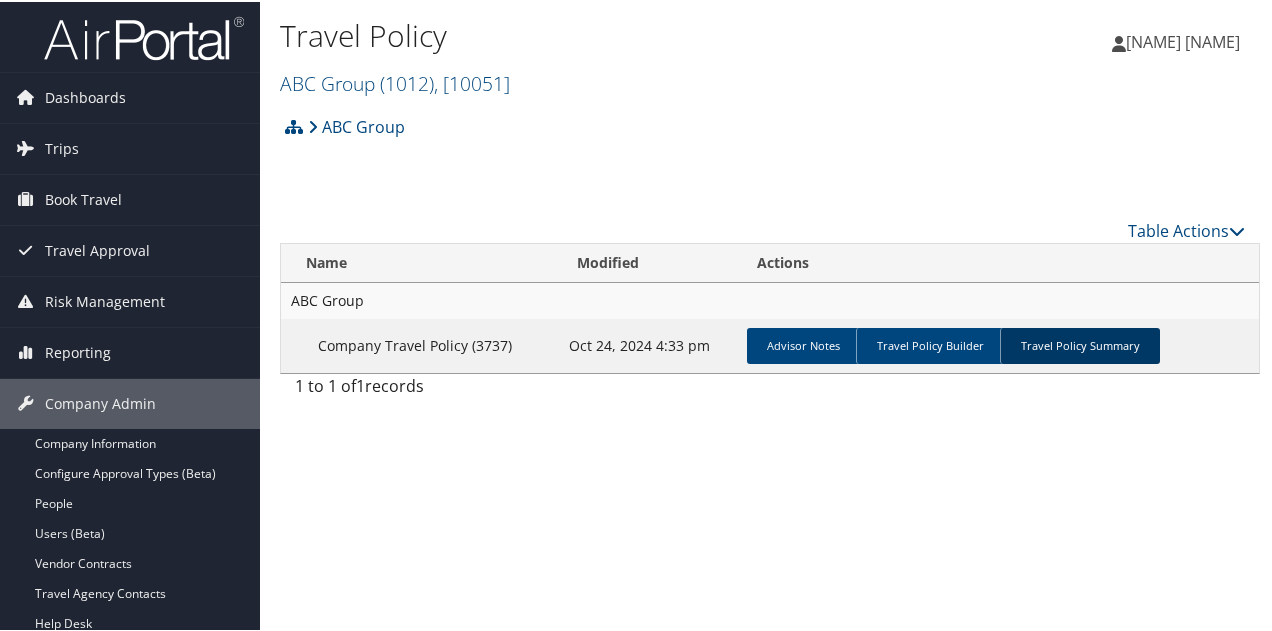 click on "Travel Policy Summary" at bounding box center (1080, 344) 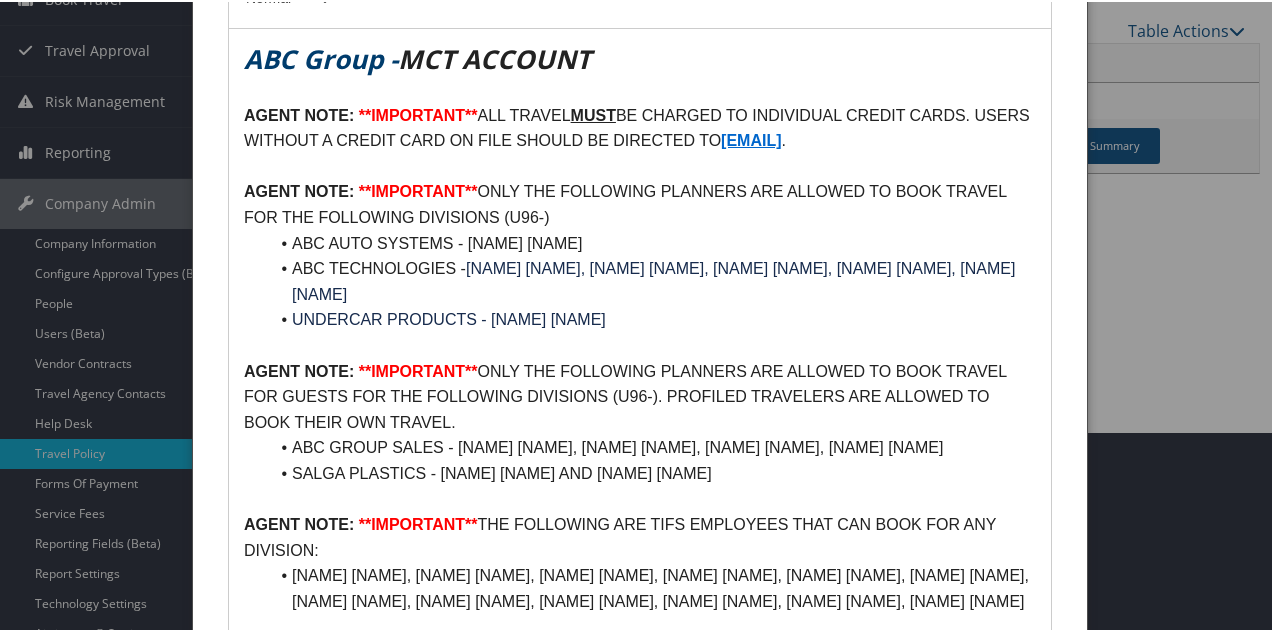 scroll, scrollTop: 0, scrollLeft: 0, axis: both 